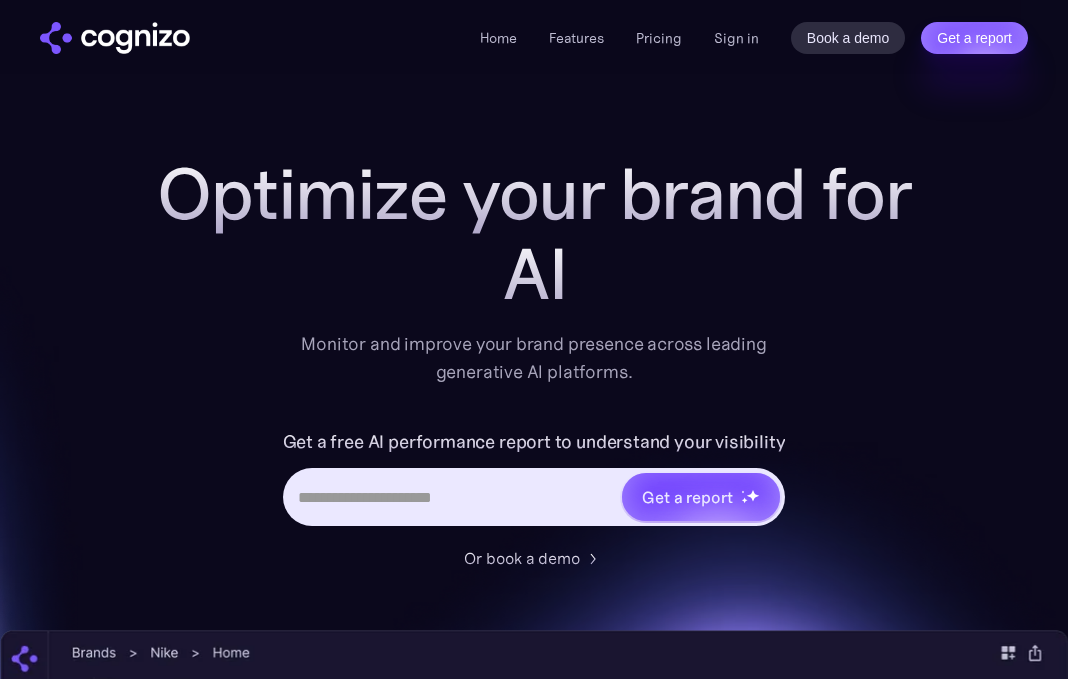 scroll, scrollTop: 0, scrollLeft: 0, axis: both 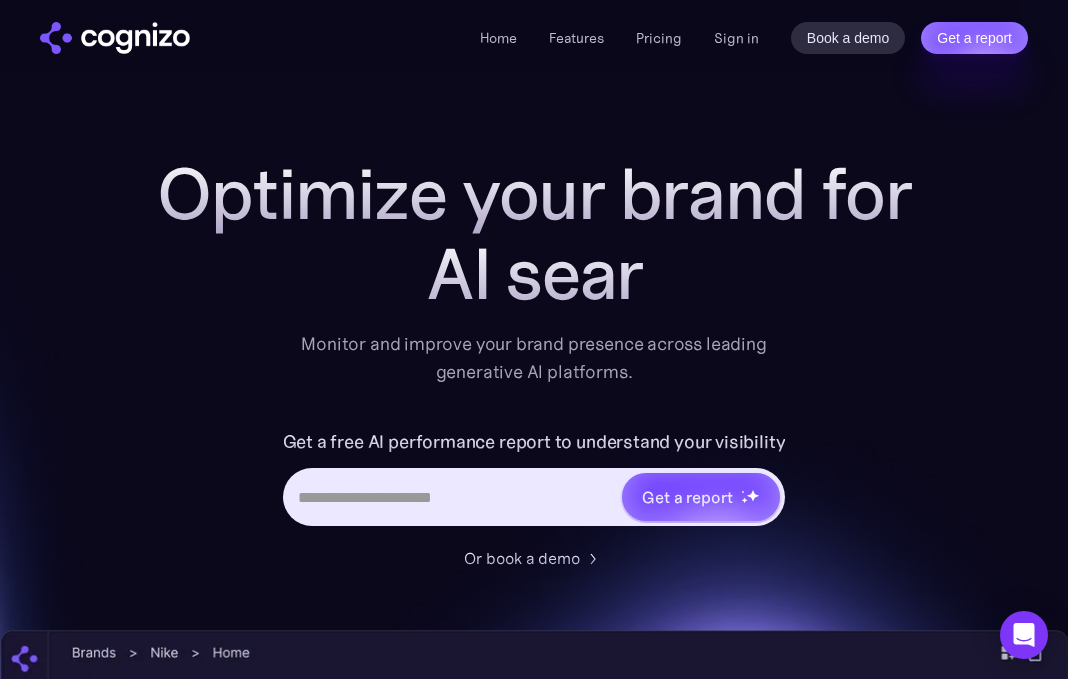click at bounding box center (453, 497) 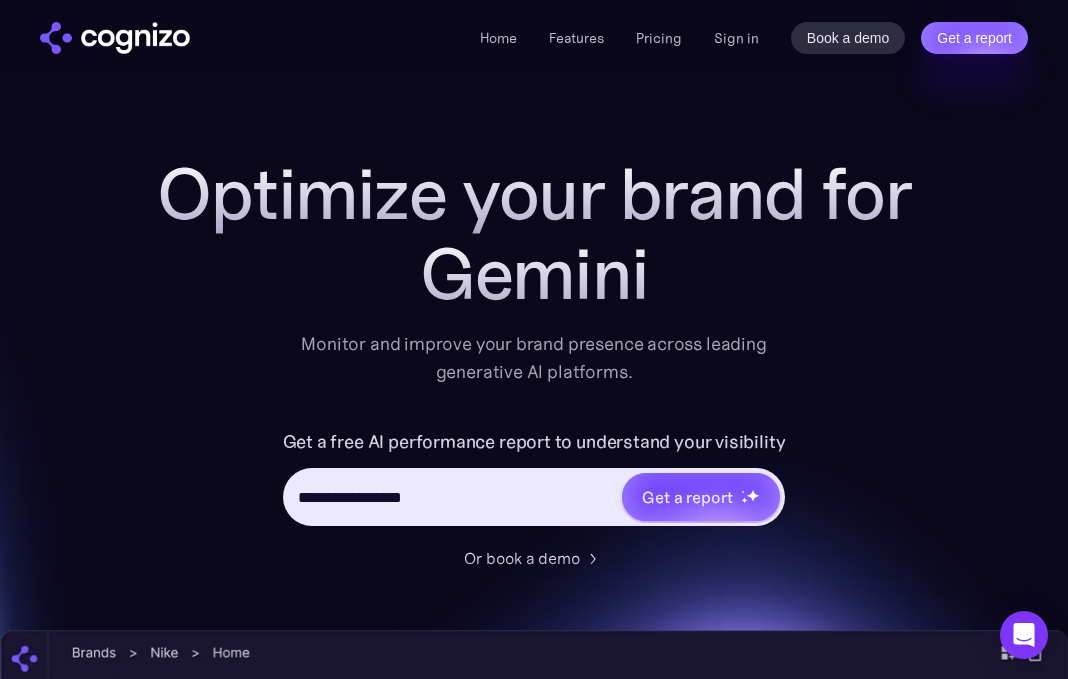 type on "**********" 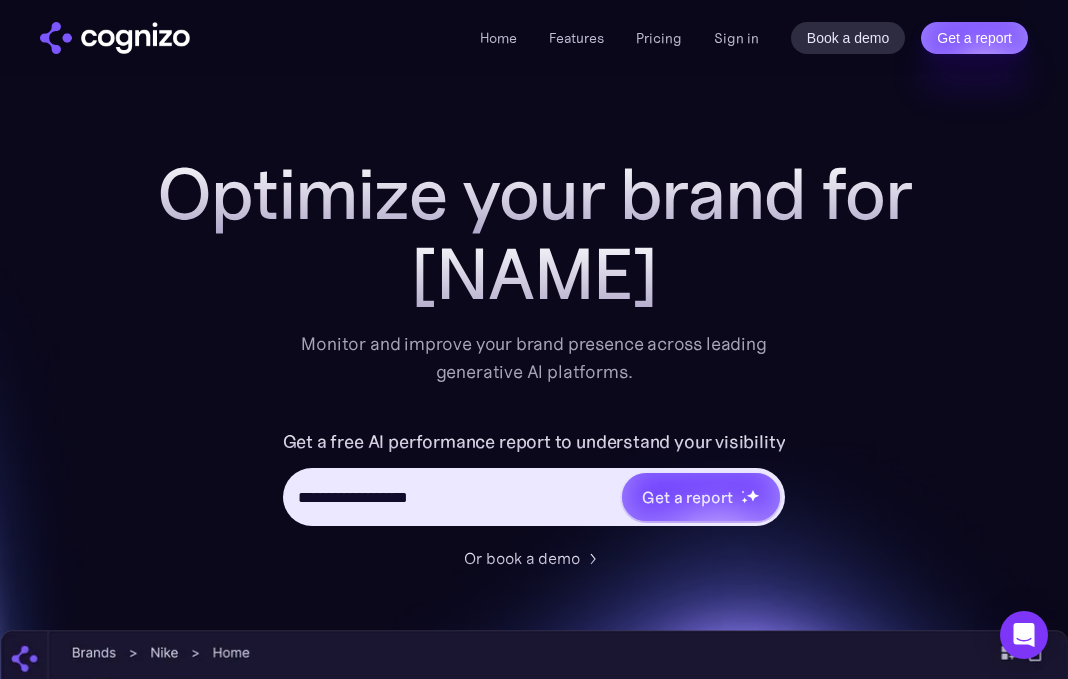 type on "**********" 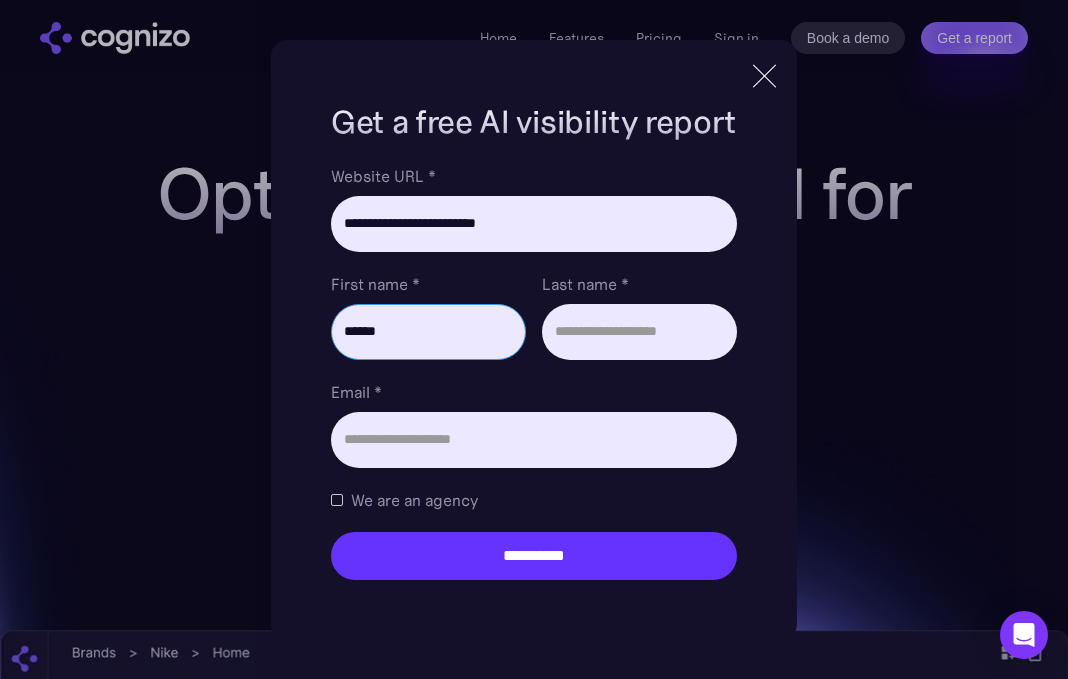 type on "******" 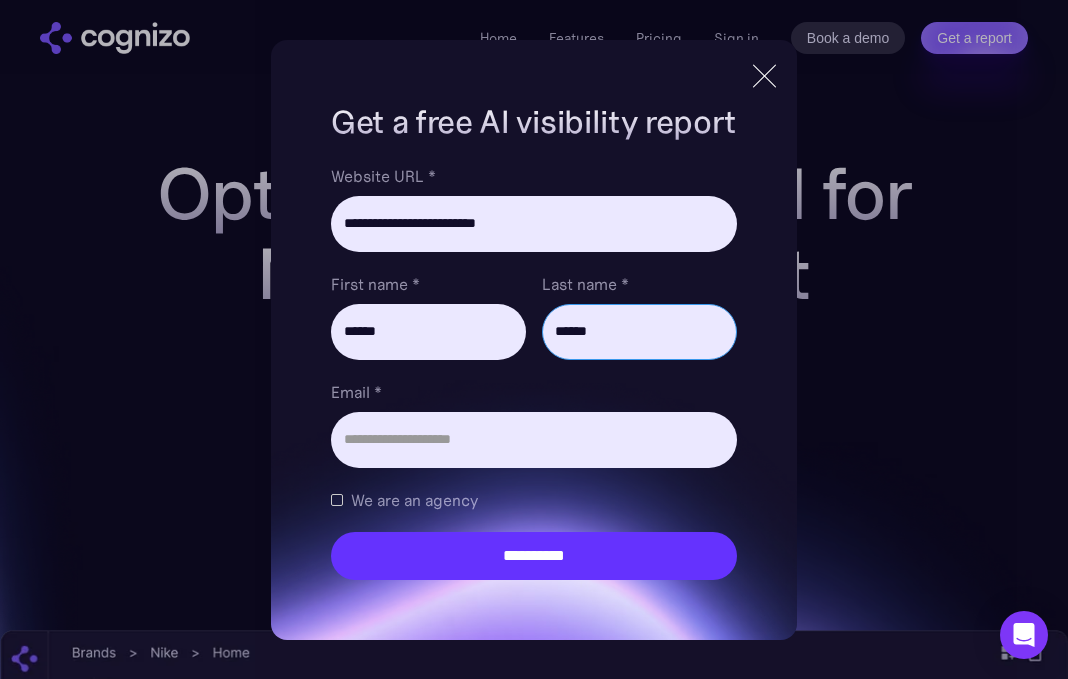 type on "******" 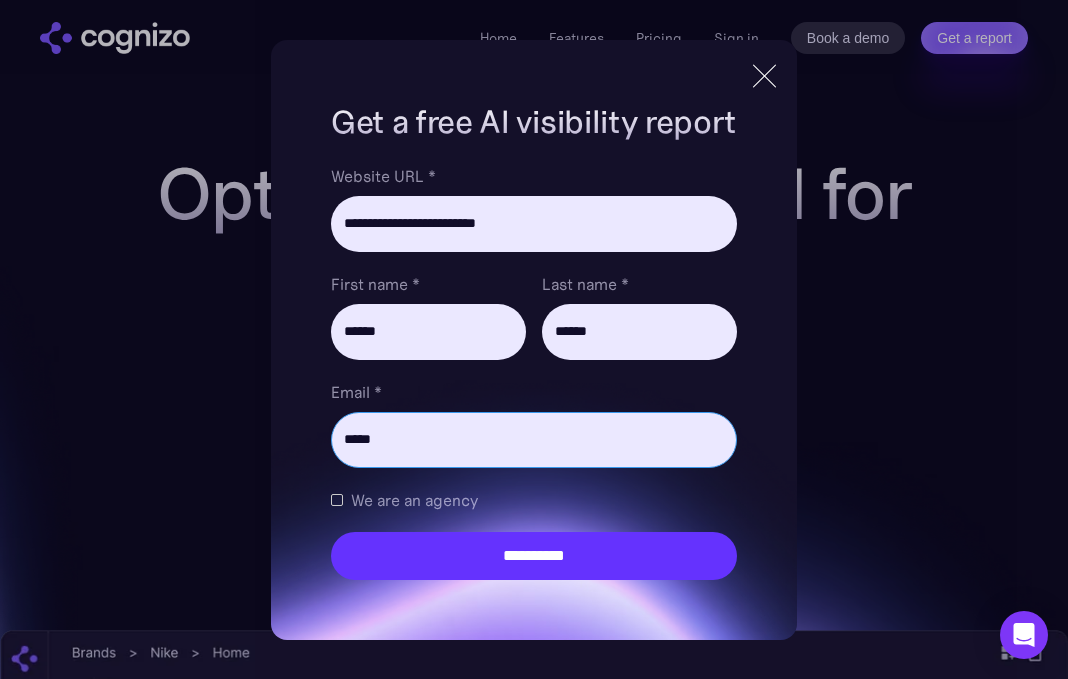 type on "**********" 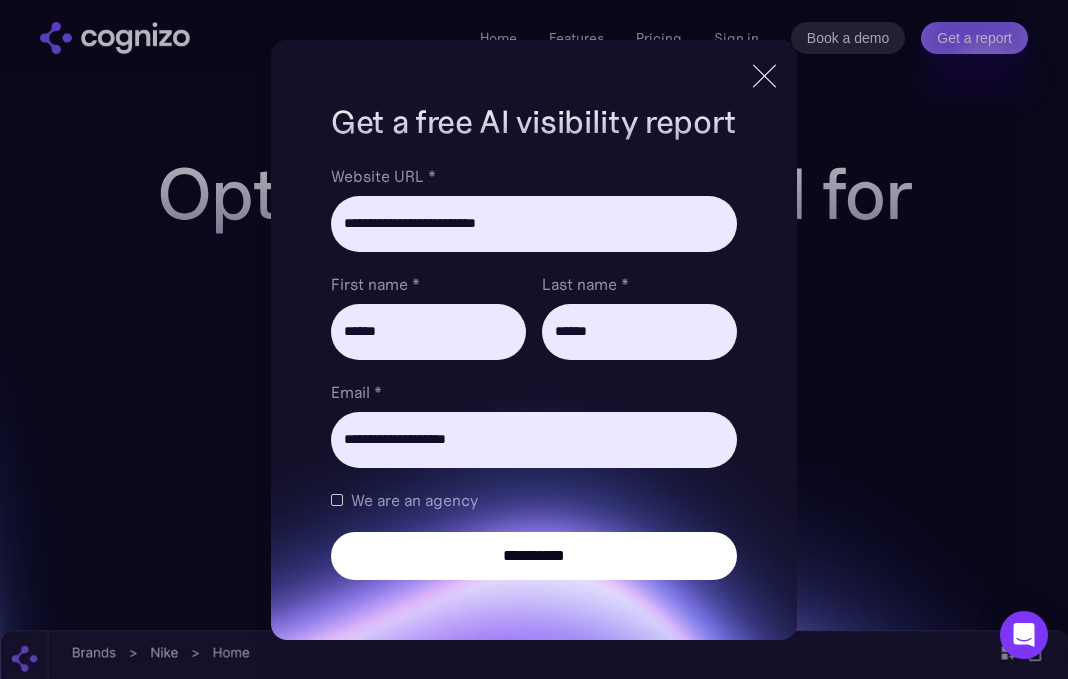 click on "**********" at bounding box center (534, 556) 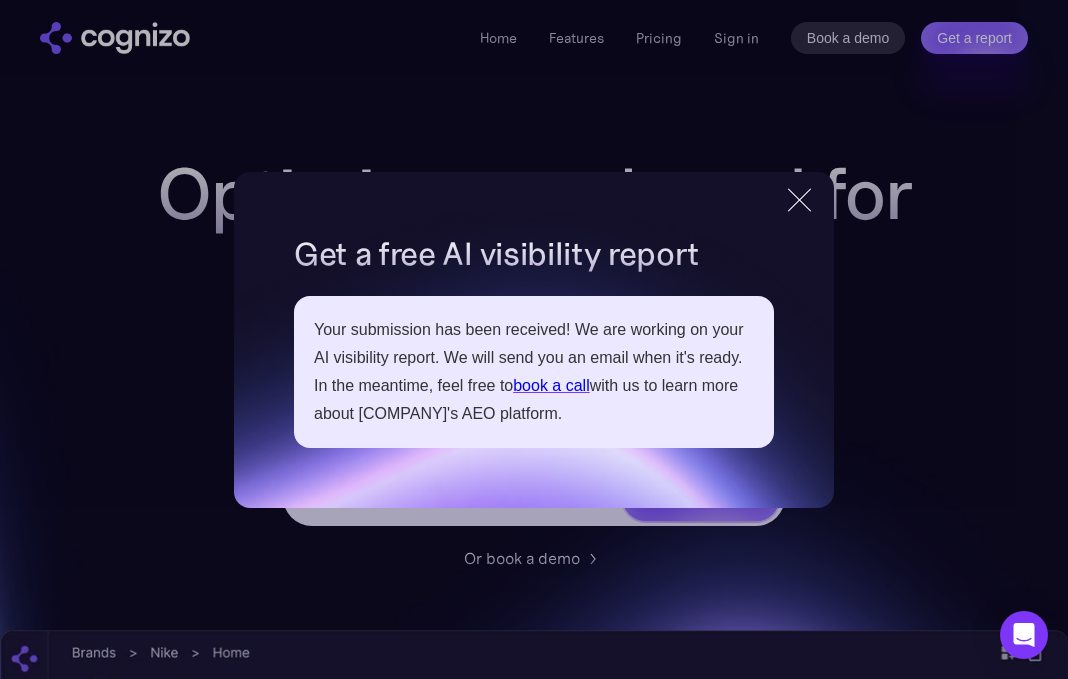 click at bounding box center [799, 200] 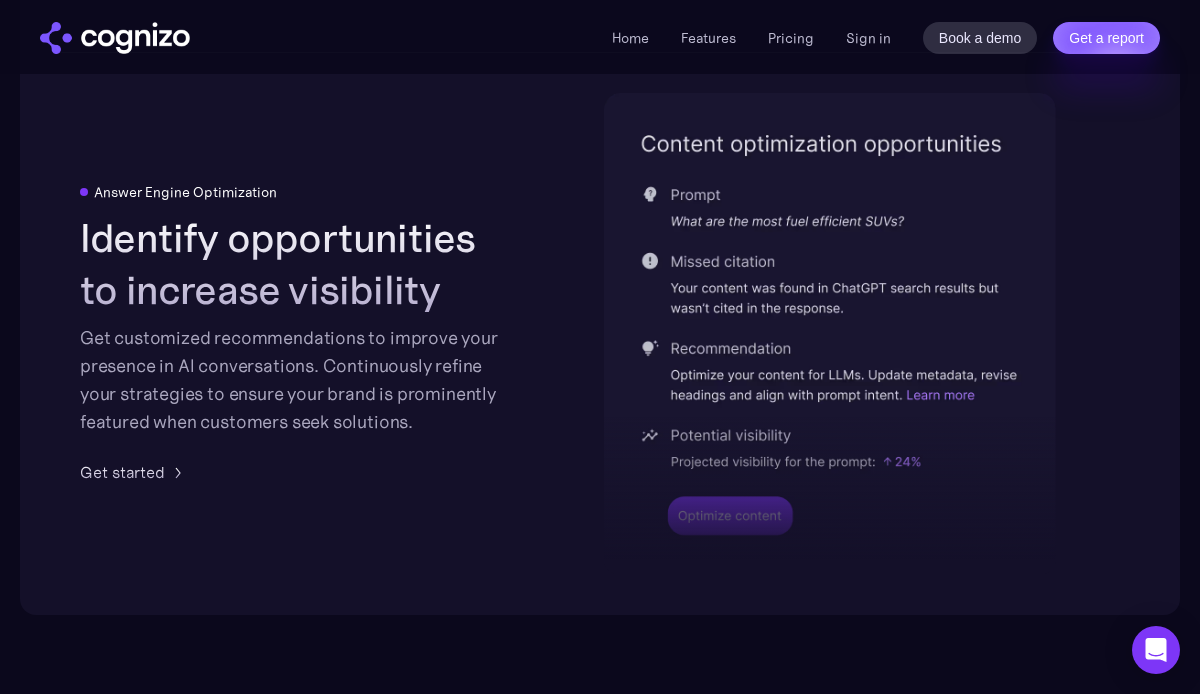 scroll, scrollTop: 4232, scrollLeft: 0, axis: vertical 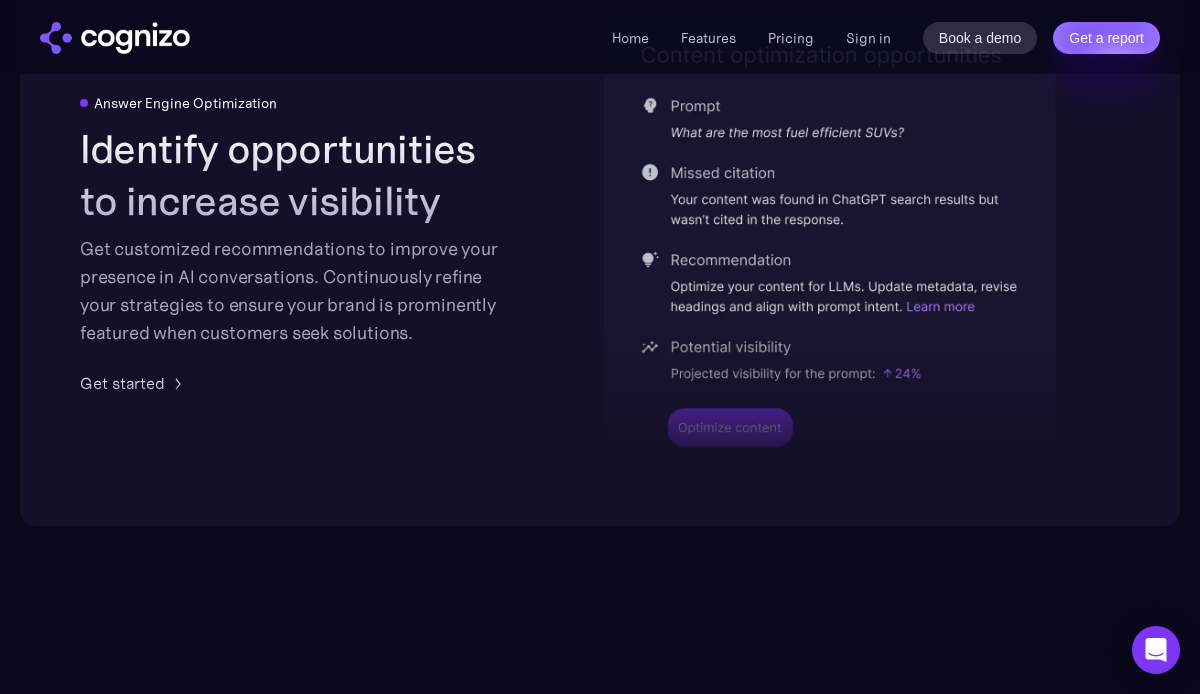 click at bounding box center (830, 339) 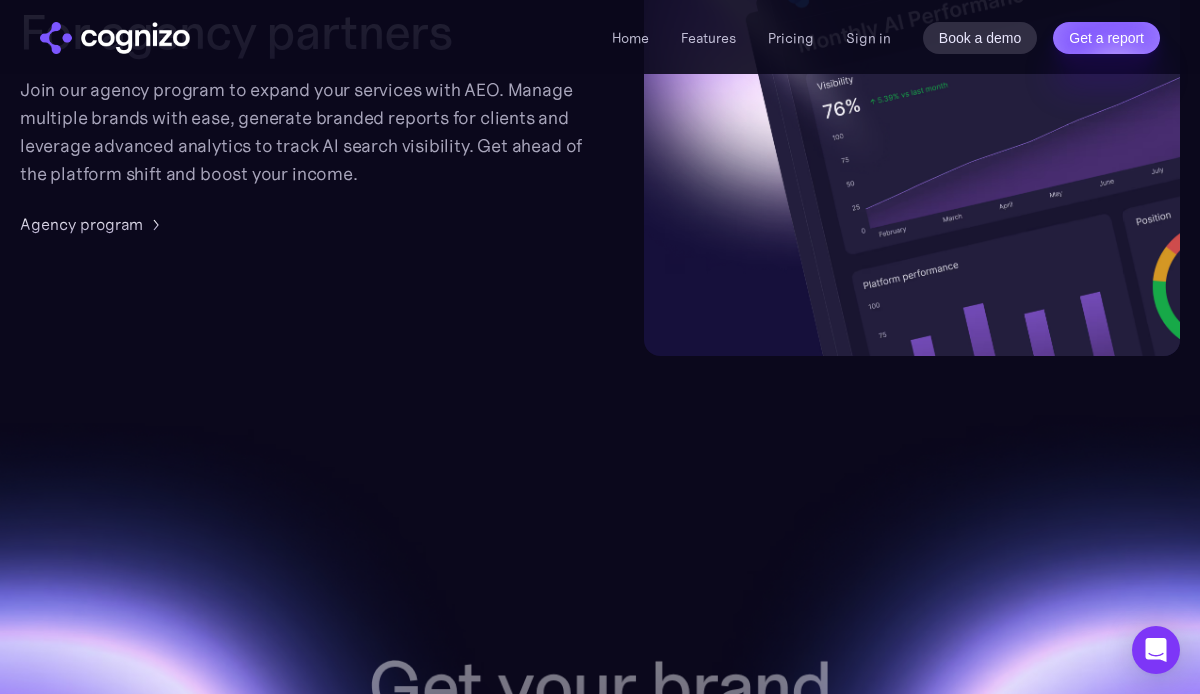 scroll, scrollTop: 4986, scrollLeft: 0, axis: vertical 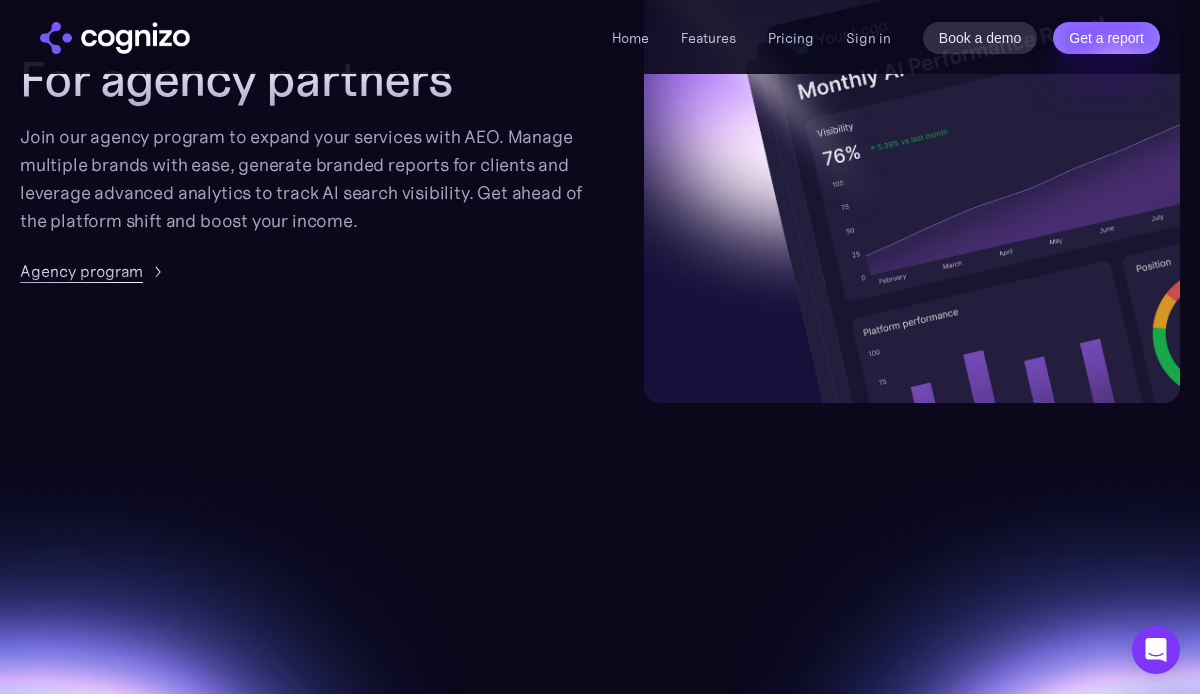 click on "Agency program" at bounding box center (81, 271) 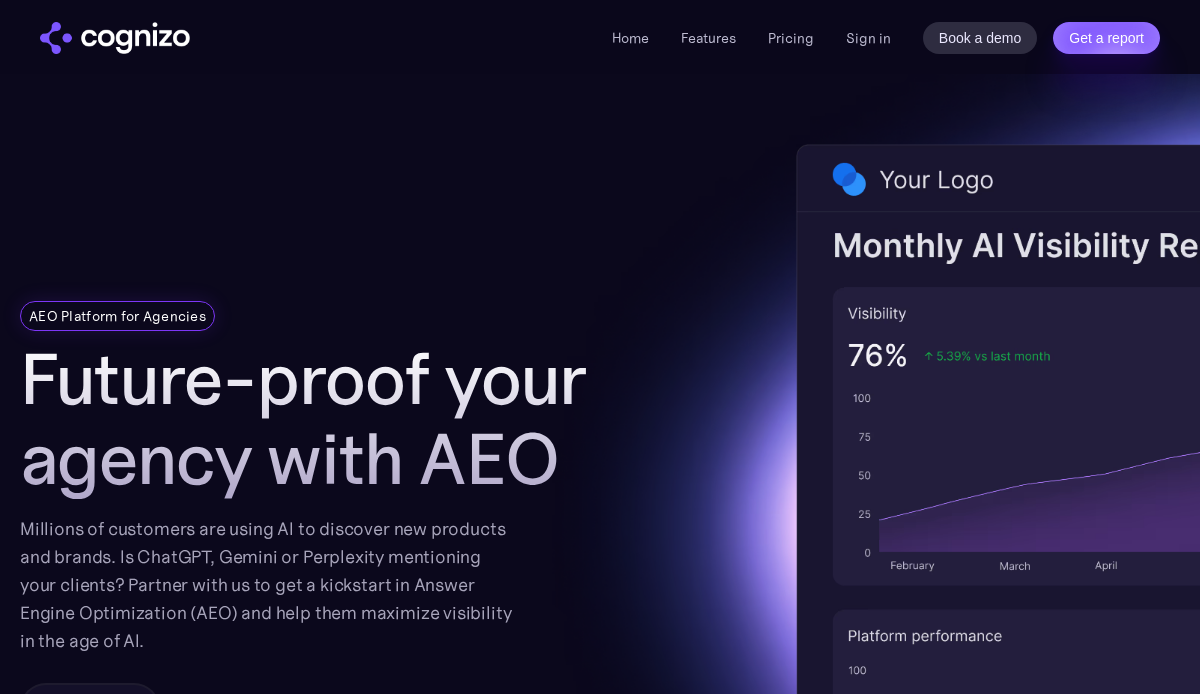 scroll, scrollTop: 0, scrollLeft: 0, axis: both 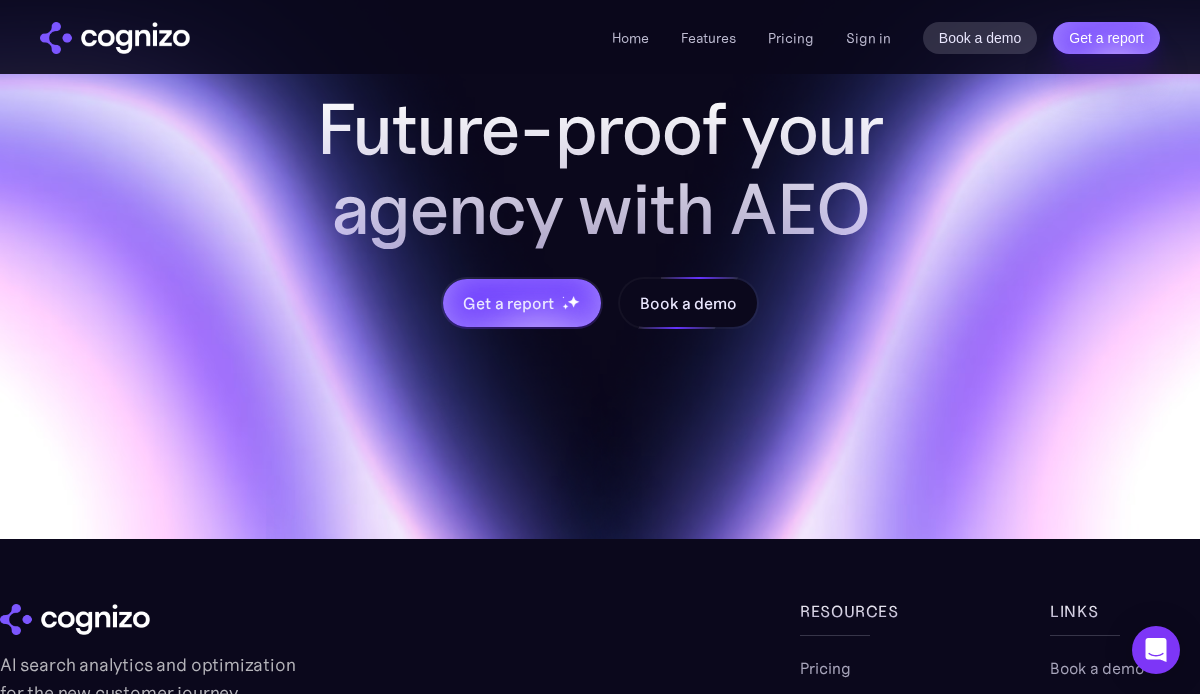 click on "Book a demo" at bounding box center (688, 303) 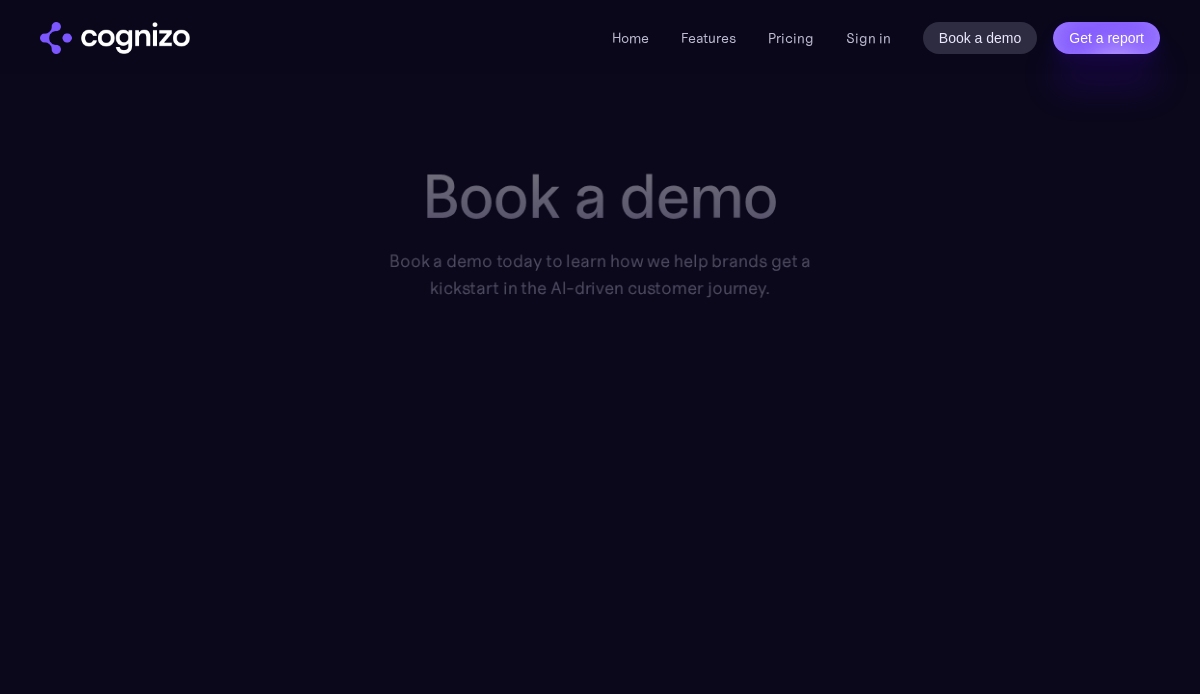 scroll, scrollTop: 0, scrollLeft: 0, axis: both 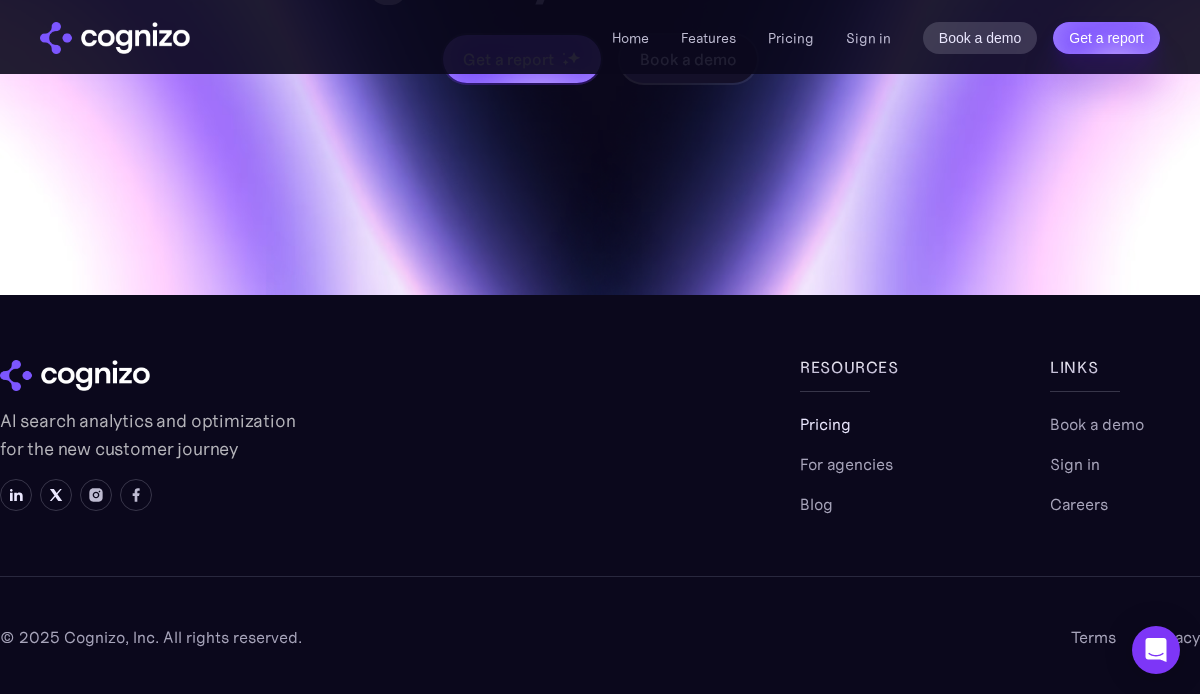 click on "Pricing" at bounding box center (825, 424) 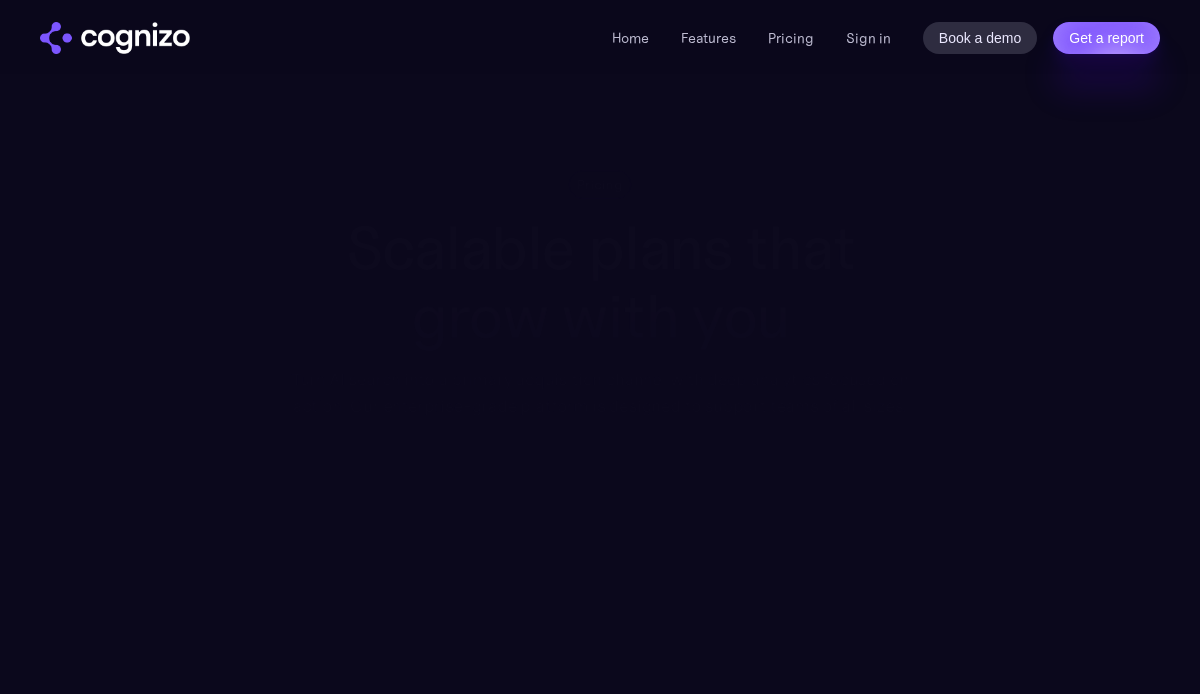 scroll, scrollTop: 0, scrollLeft: 0, axis: both 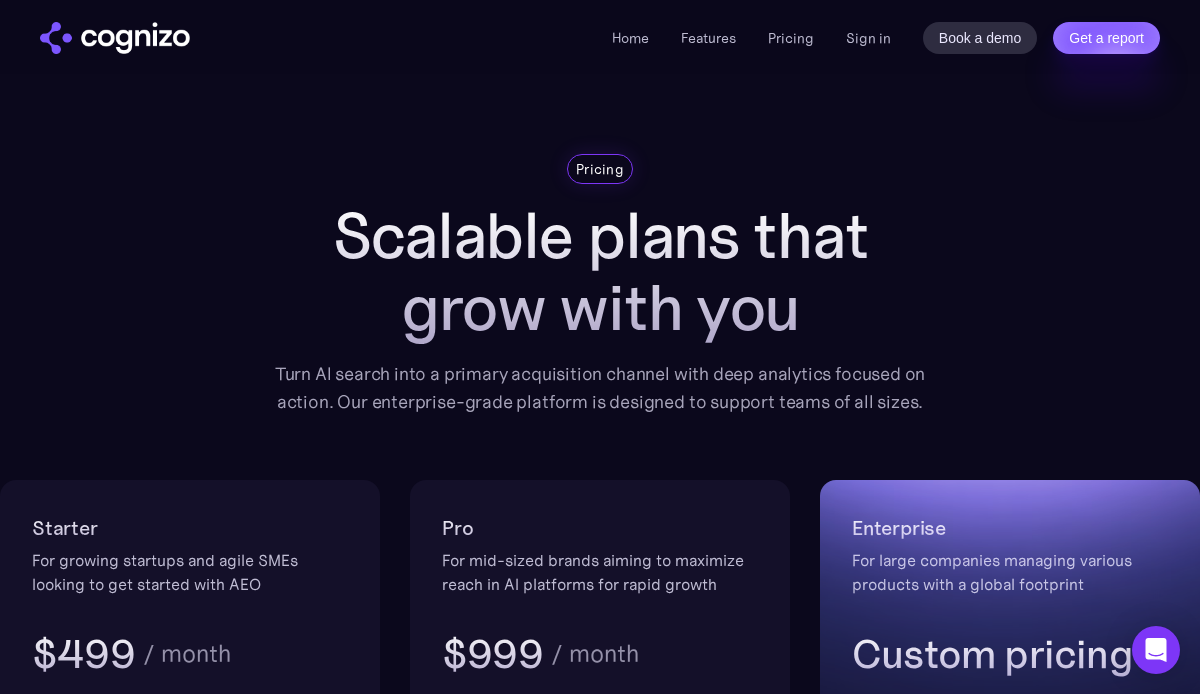 click at bounding box center (115, 38) 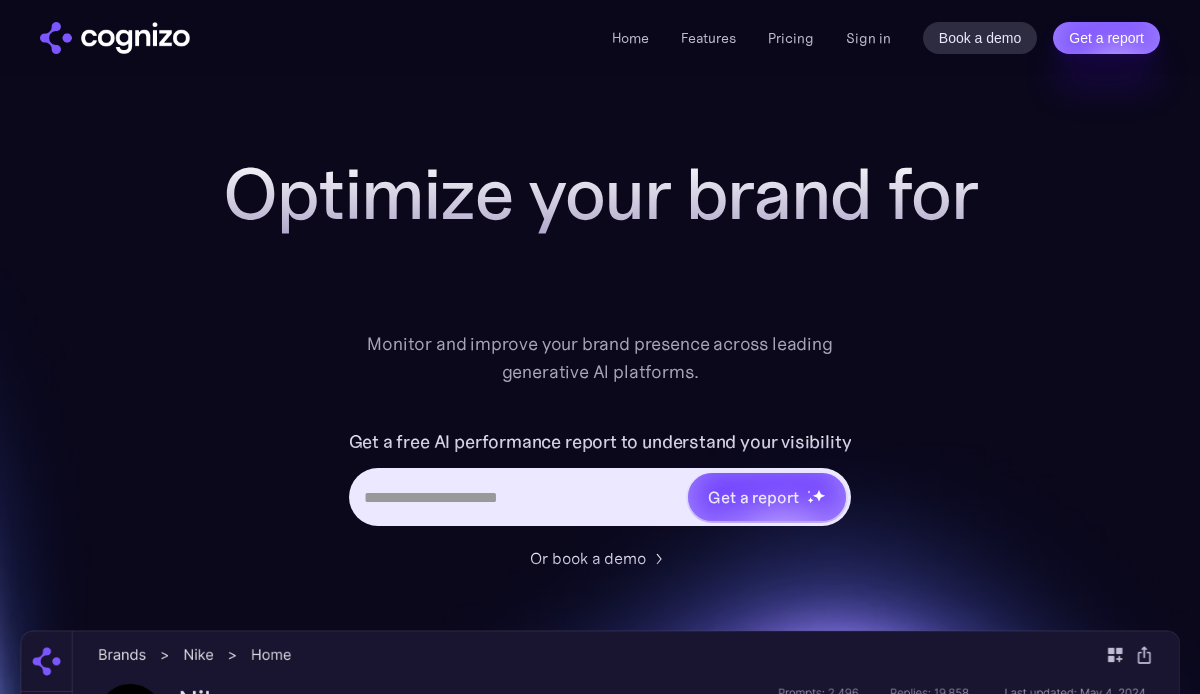 scroll, scrollTop: 0, scrollLeft: 0, axis: both 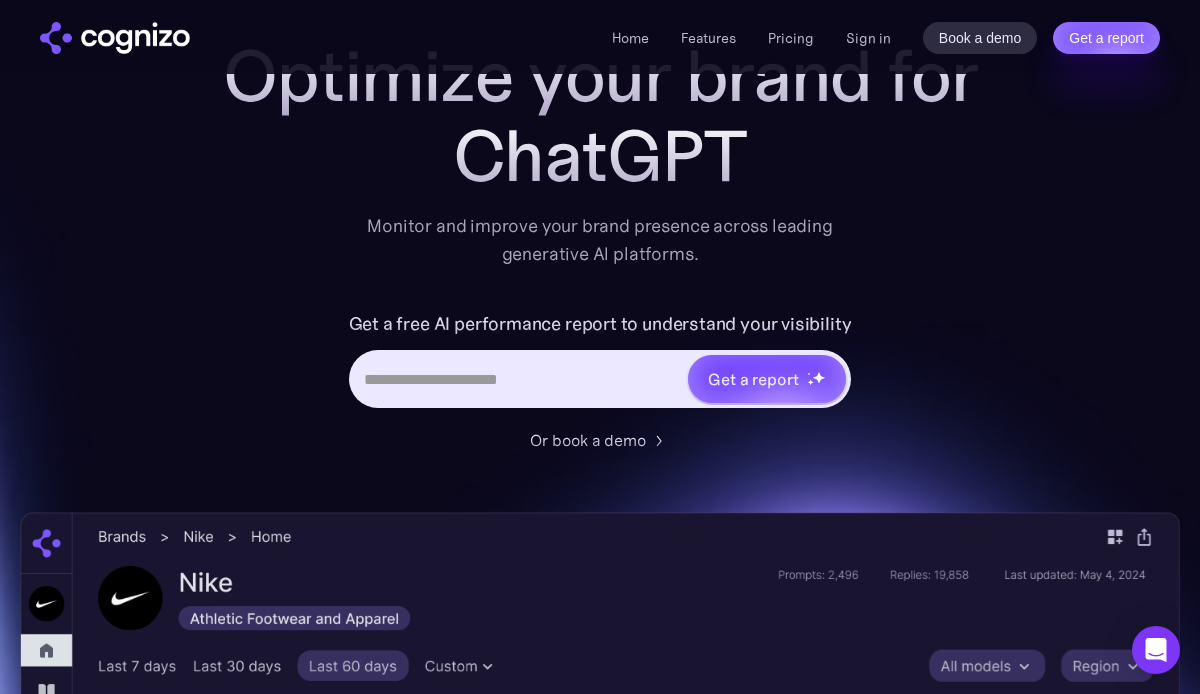 click at bounding box center [519, 379] 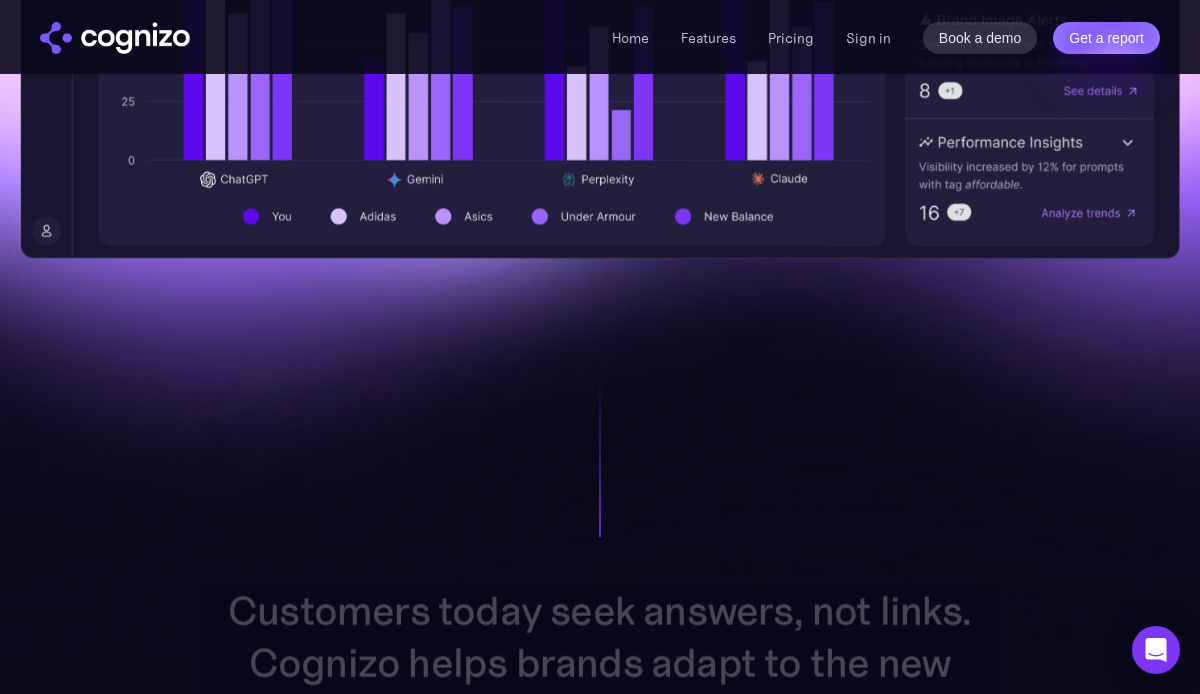 scroll, scrollTop: 1242, scrollLeft: 0, axis: vertical 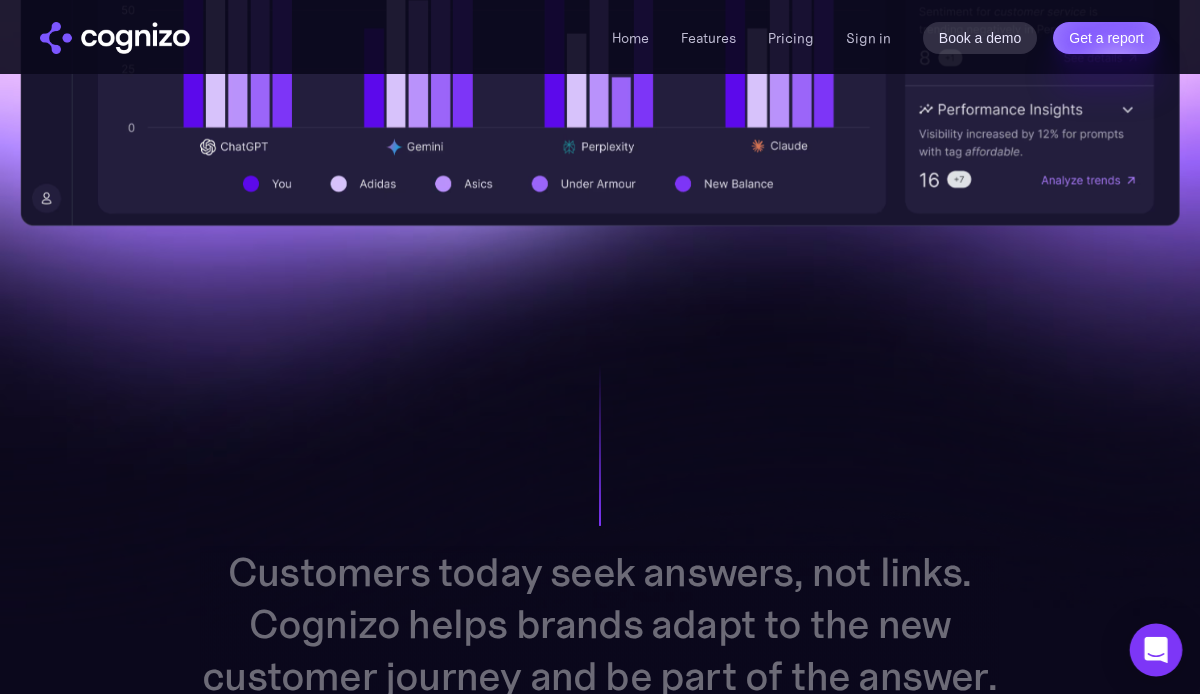 type on "**********" 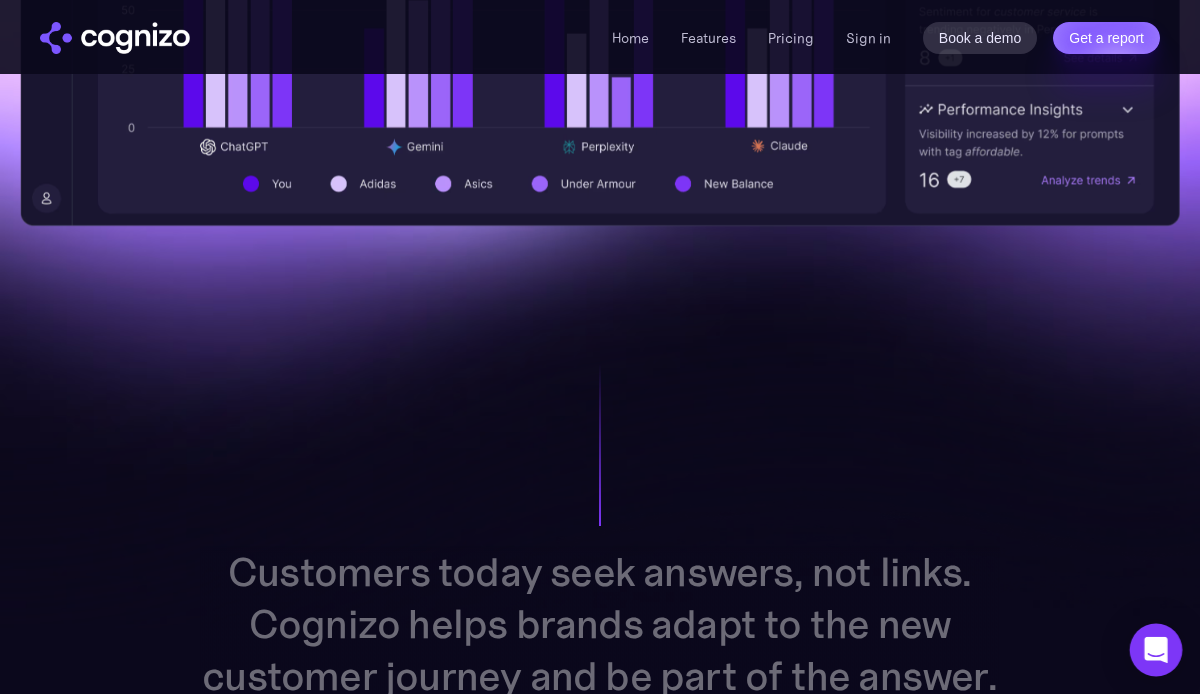 click at bounding box center (1156, 650) 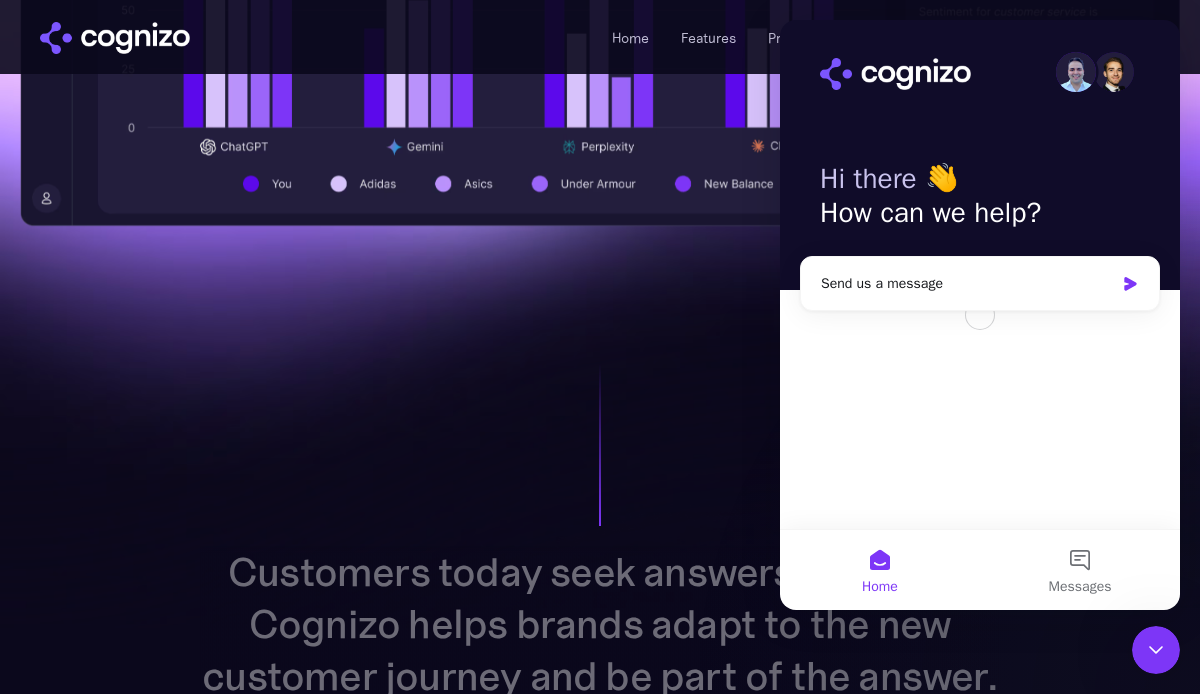 scroll, scrollTop: 0, scrollLeft: 0, axis: both 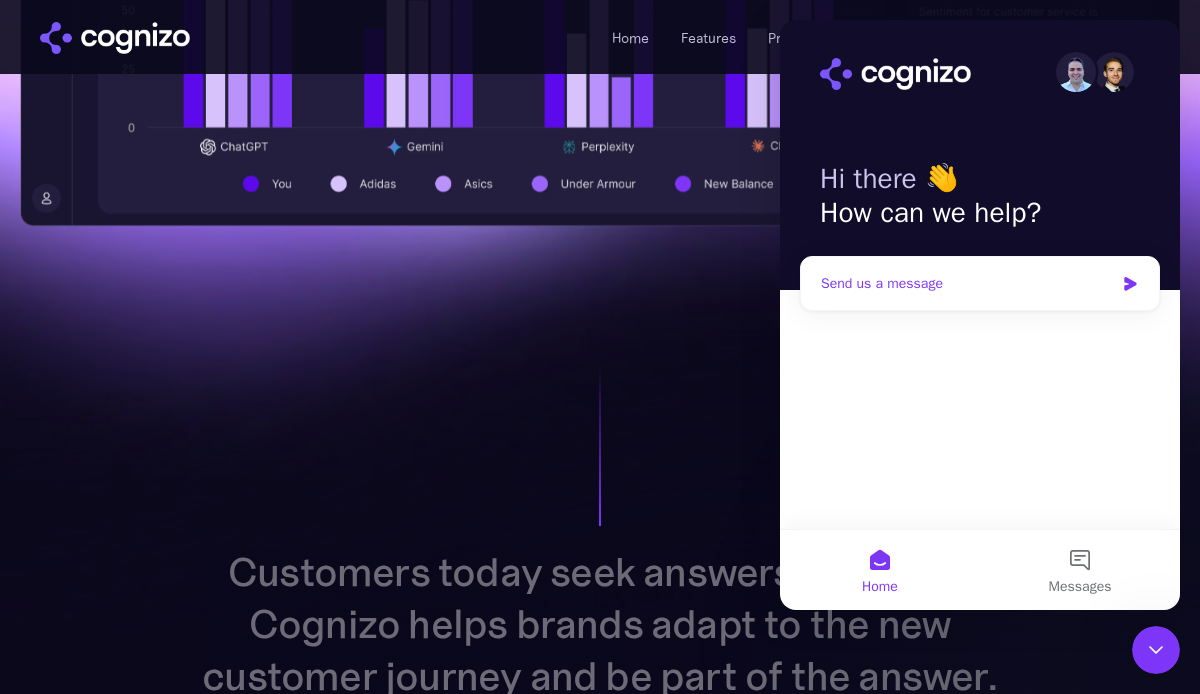 click on "Send us a message" at bounding box center [967, 283] 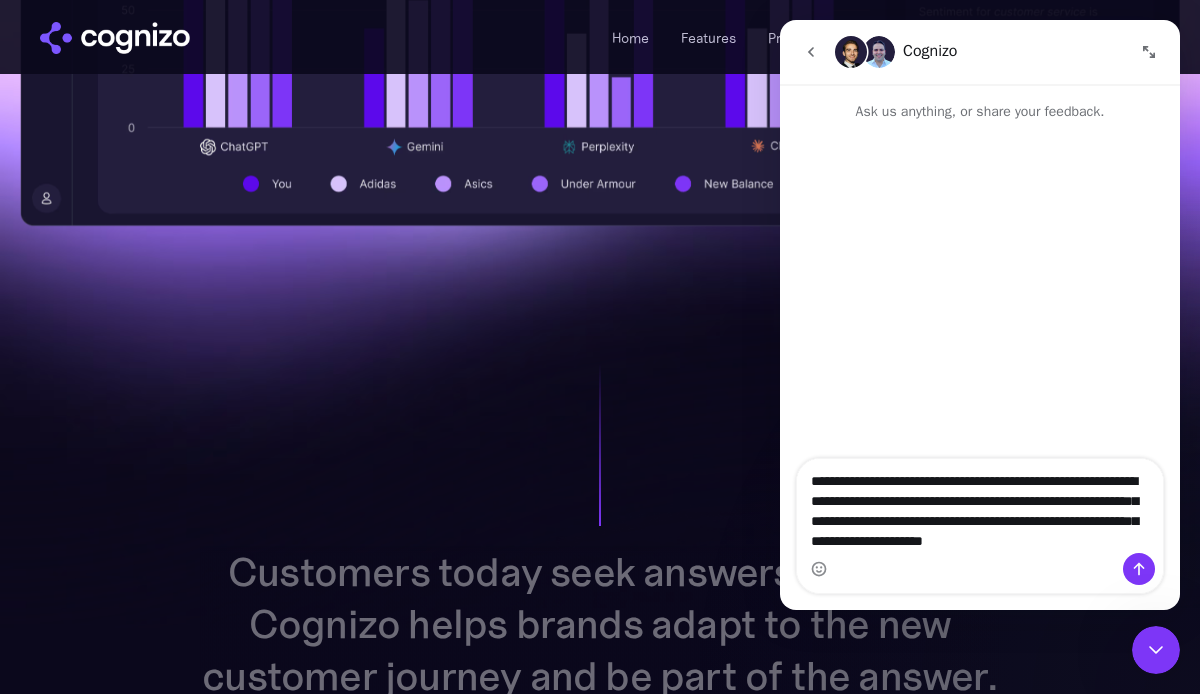 type on "**********" 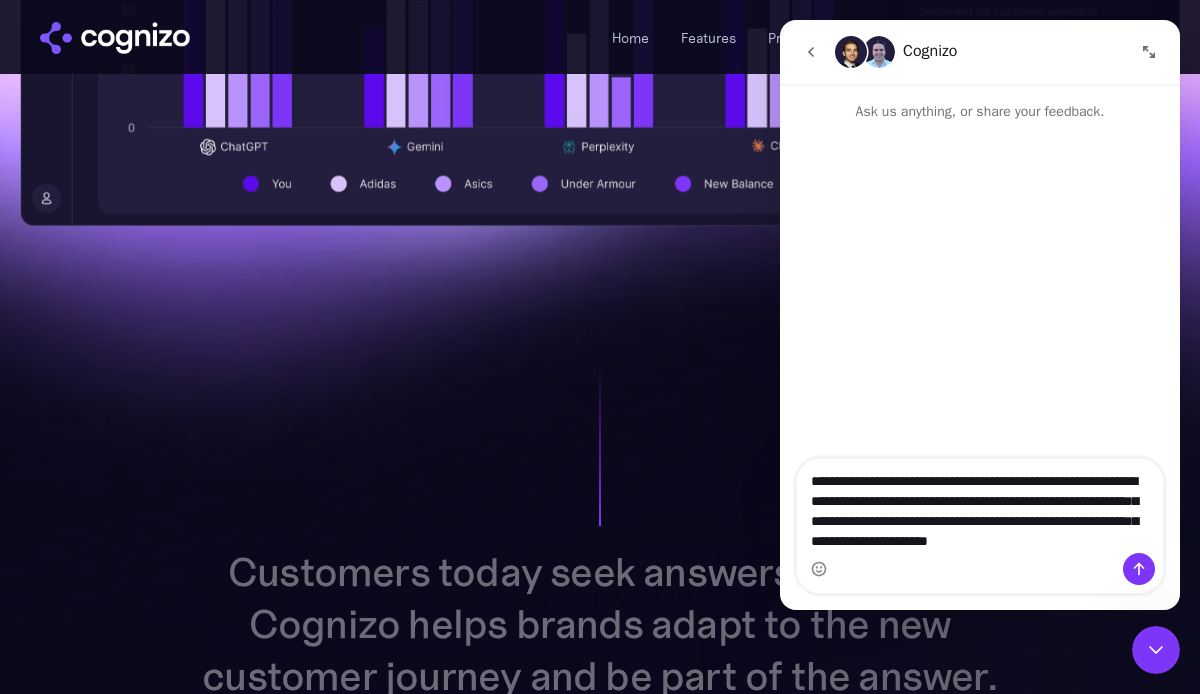 type 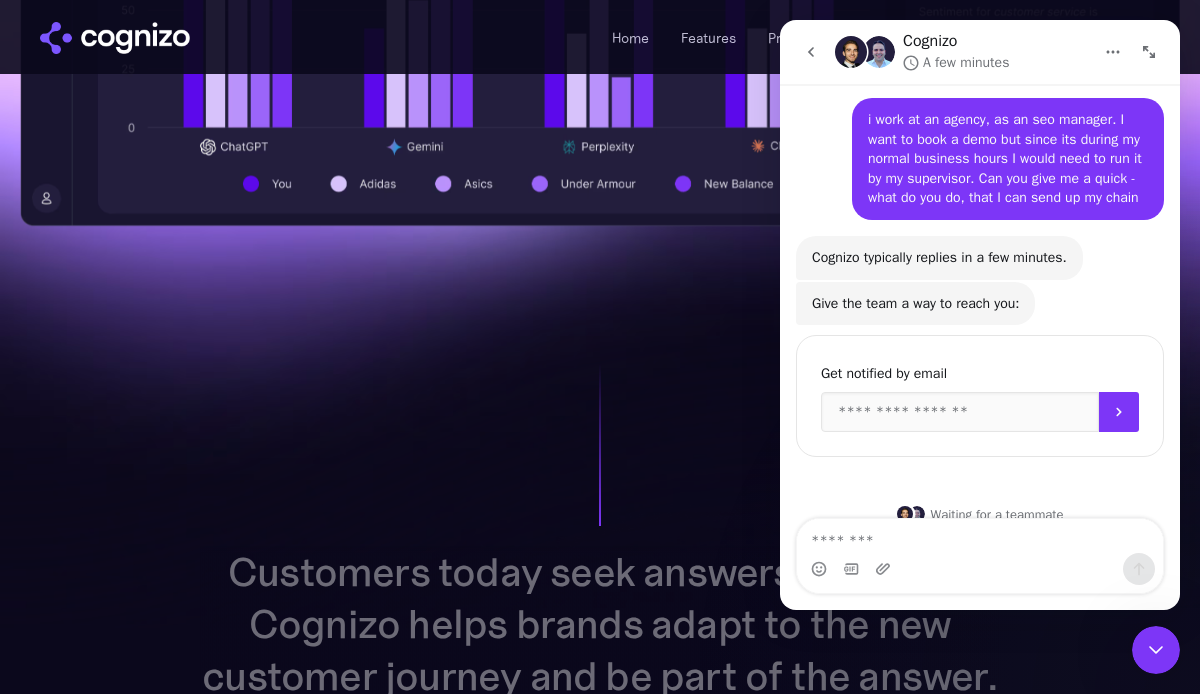 scroll, scrollTop: 92, scrollLeft: 0, axis: vertical 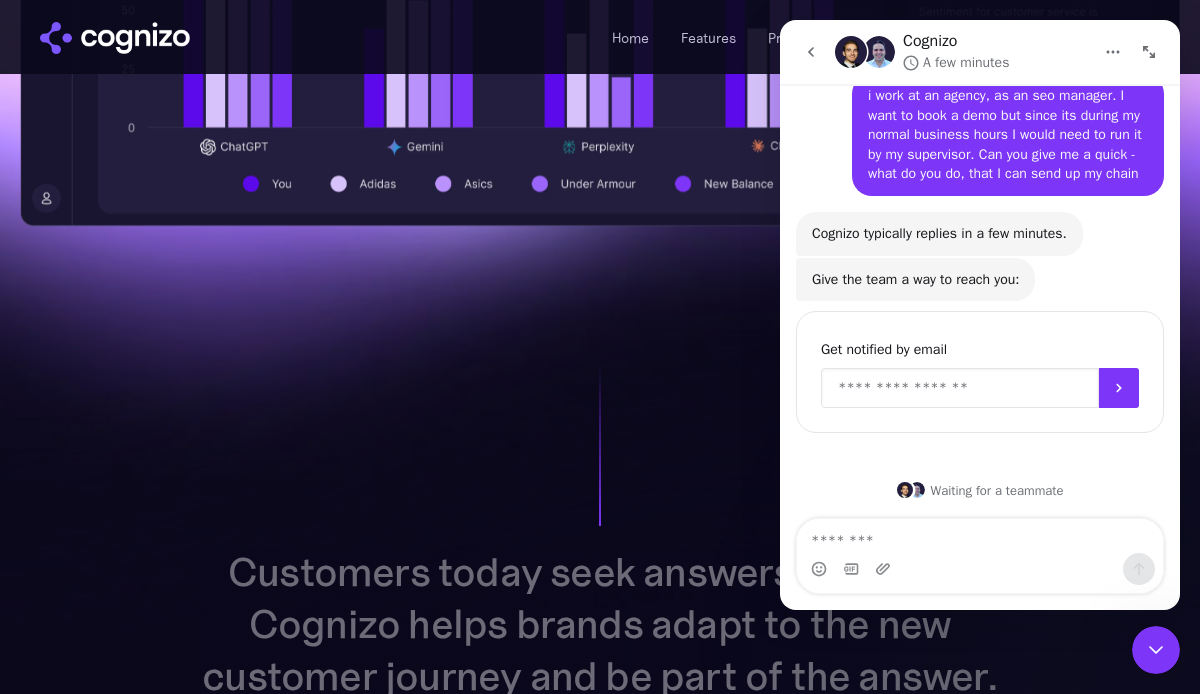 click at bounding box center [960, 388] 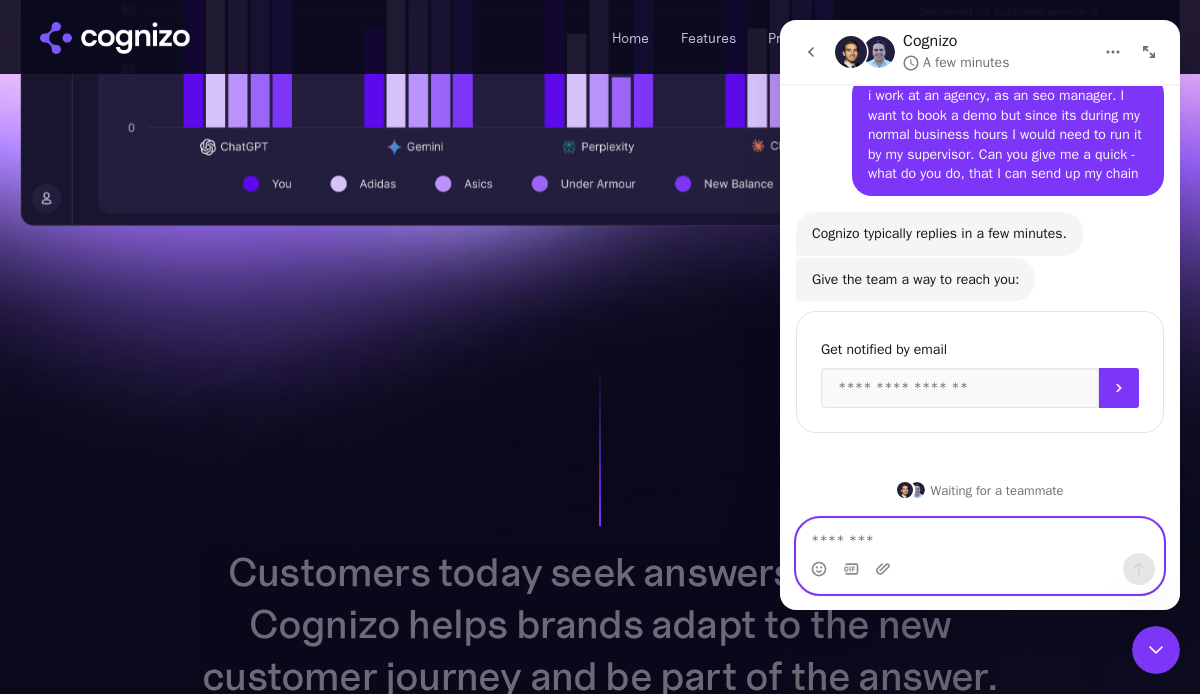 click at bounding box center (980, 536) 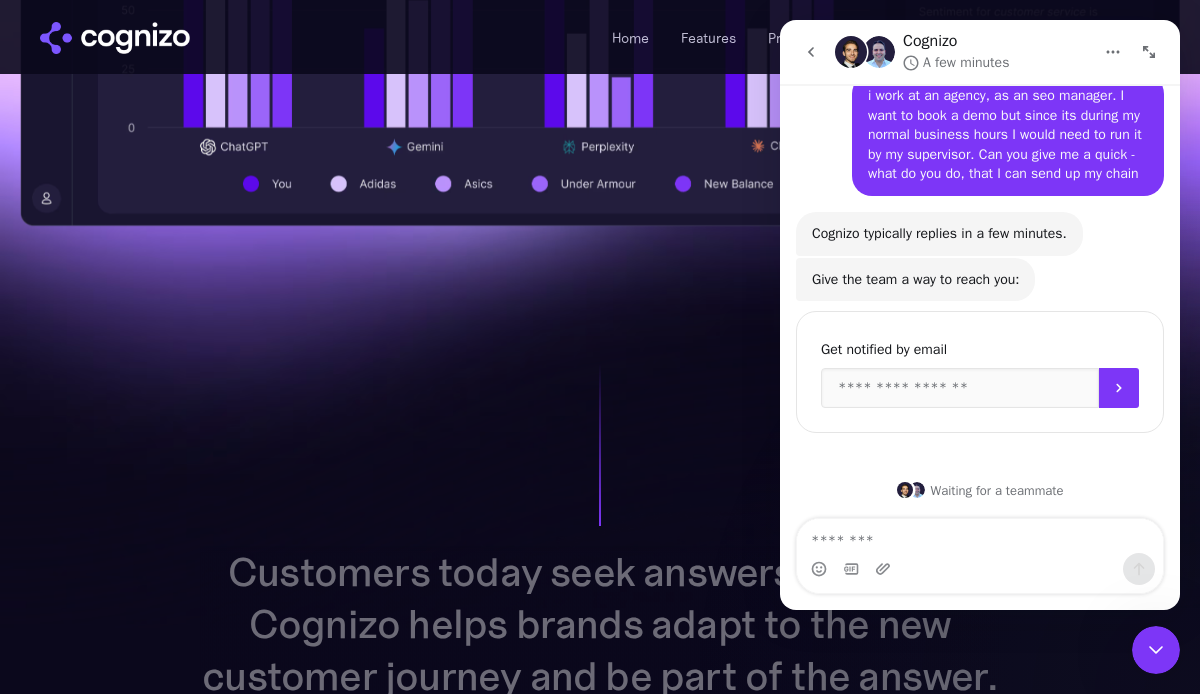 click on "Give the team a way to reach you:" at bounding box center (915, 280) 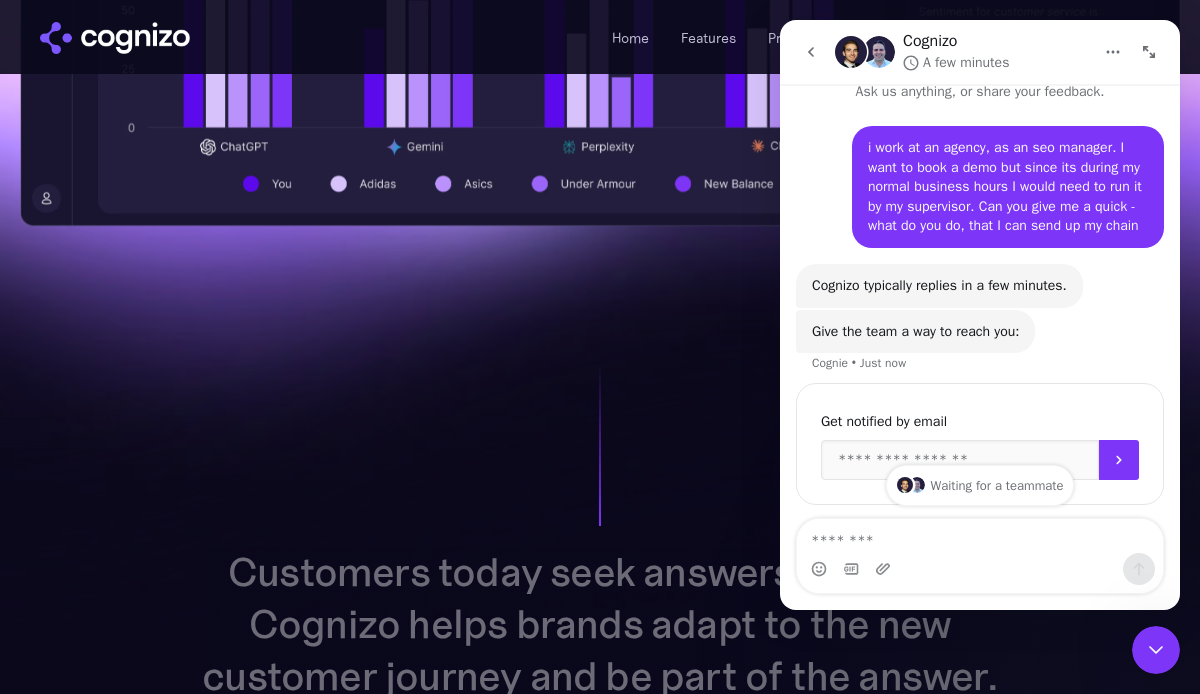 scroll, scrollTop: 112, scrollLeft: 0, axis: vertical 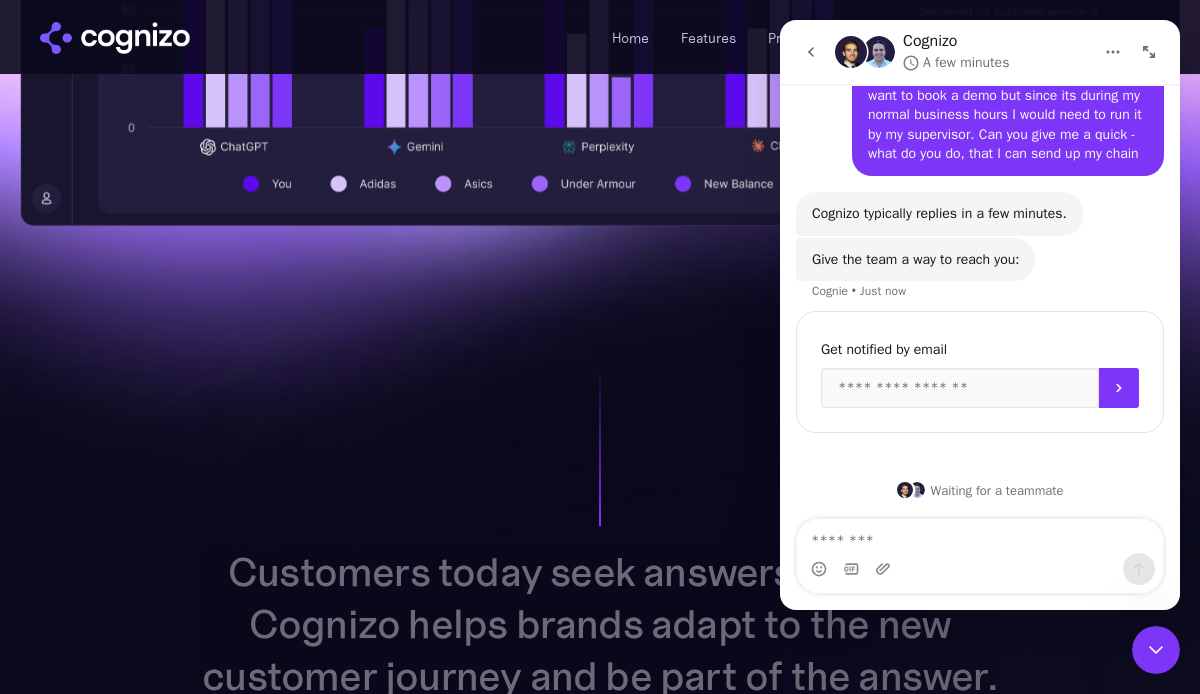 click on "Give the team a way to reach you:" at bounding box center (915, 260) 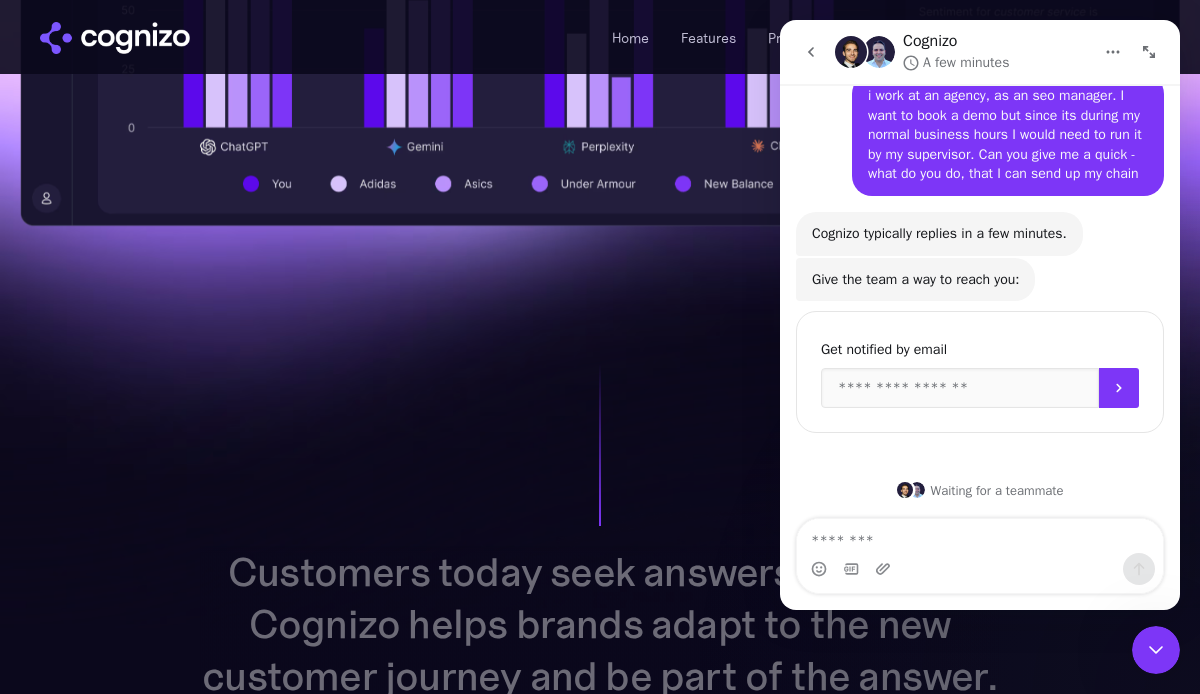 scroll, scrollTop: 92, scrollLeft: 0, axis: vertical 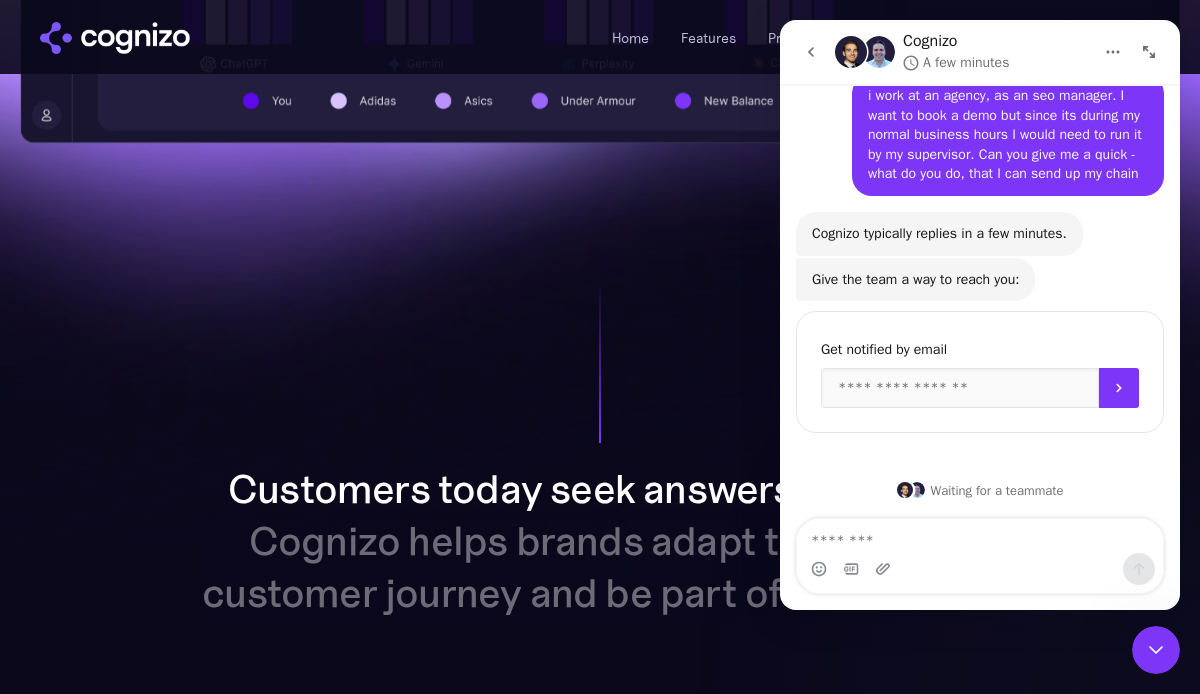 click on "Give the team a way to reach you:" at bounding box center (915, 280) 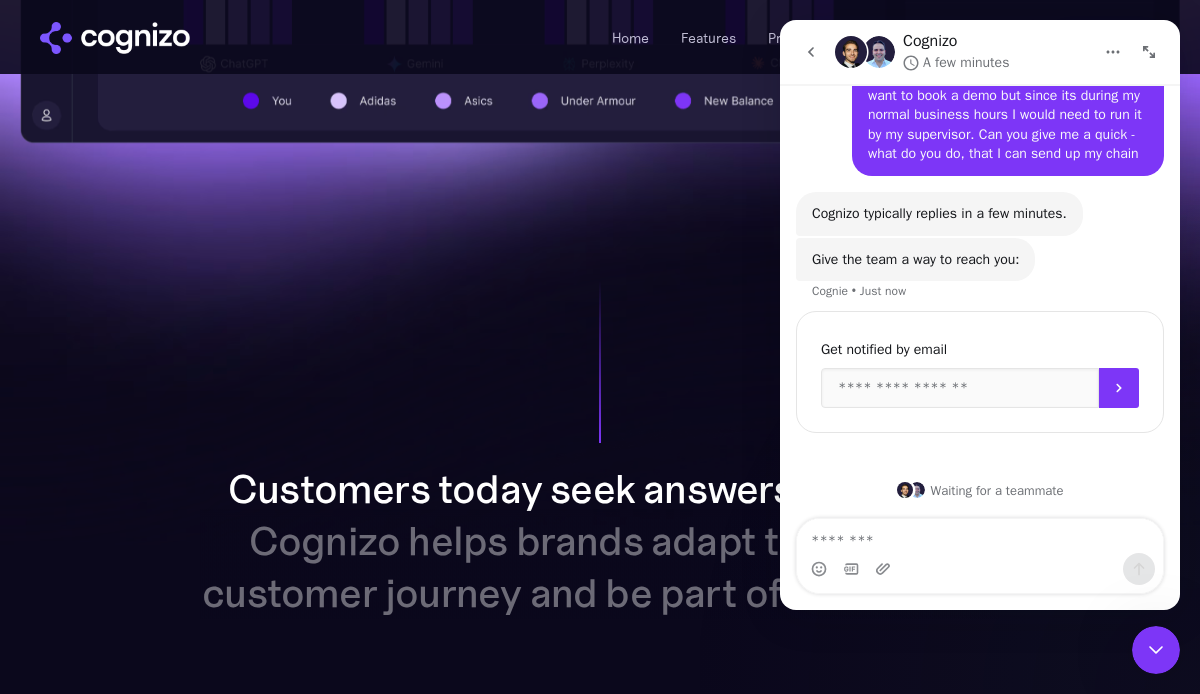 click on "Give the team a way to reach you: [COMPANY_NAME] • Just now" at bounding box center [915, 260] 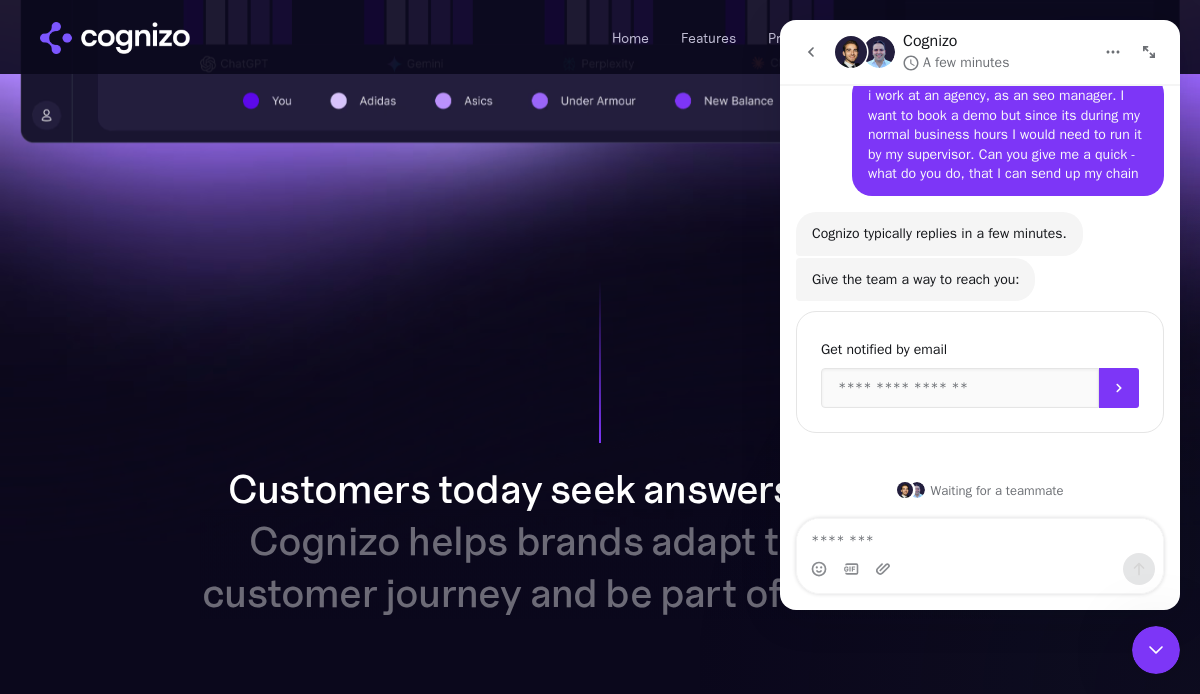 scroll, scrollTop: 92, scrollLeft: 0, axis: vertical 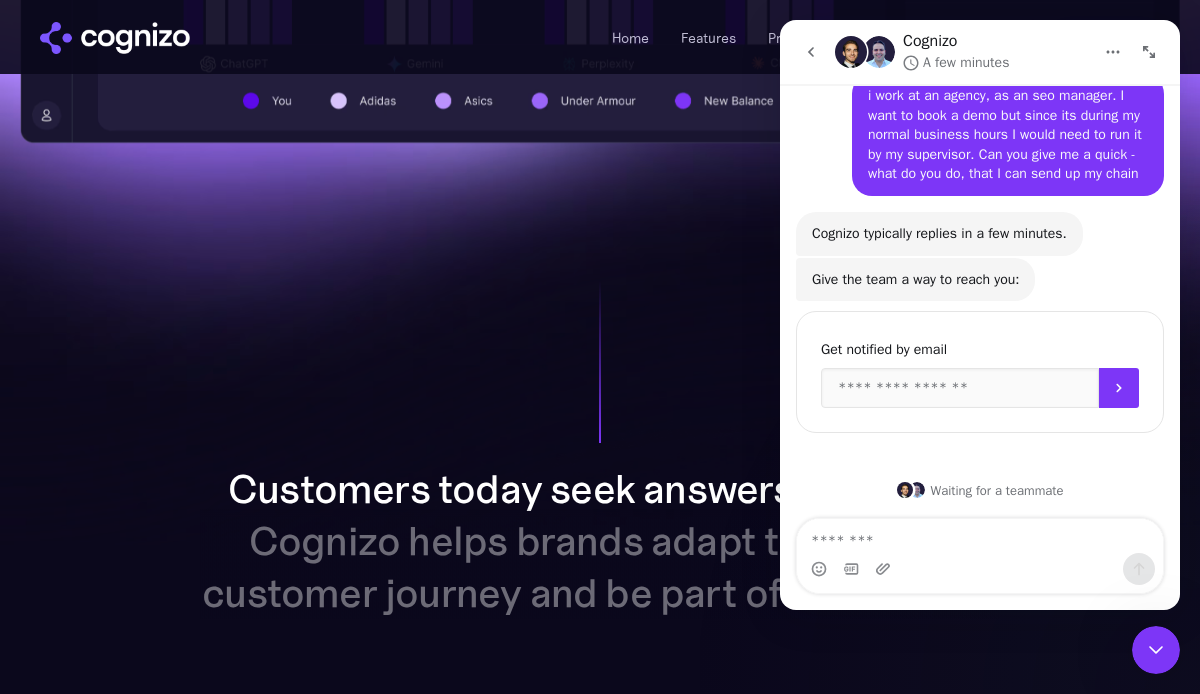 click at bounding box center (851, 52) 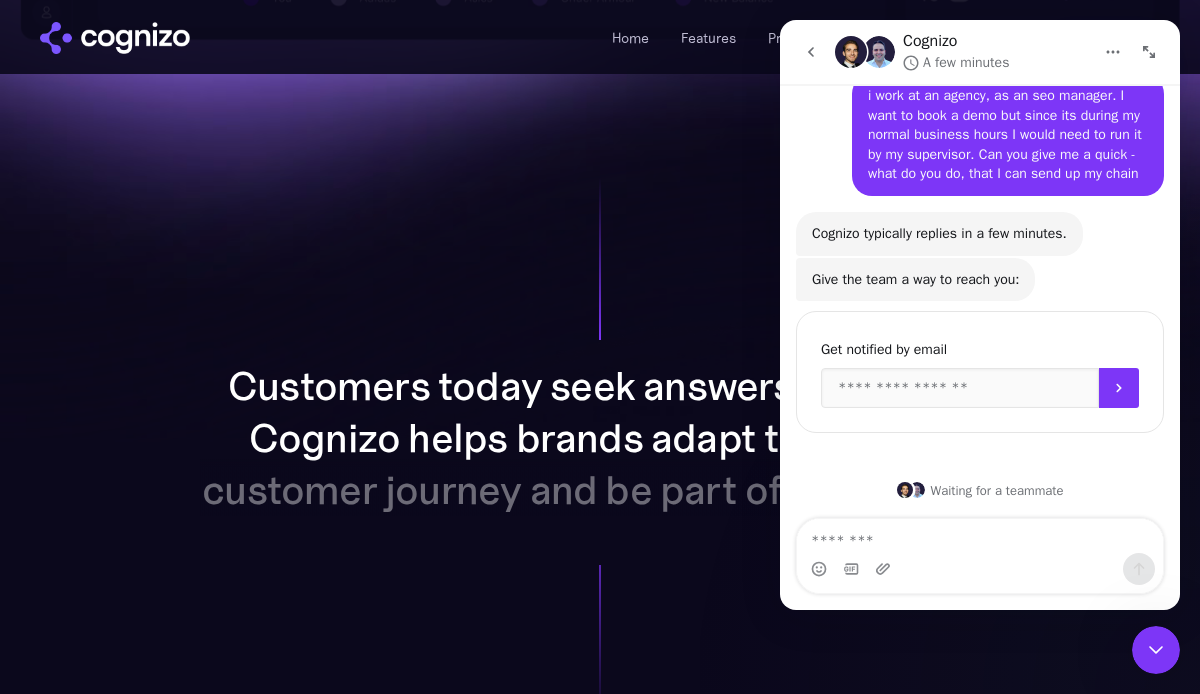 scroll, scrollTop: 1430, scrollLeft: 0, axis: vertical 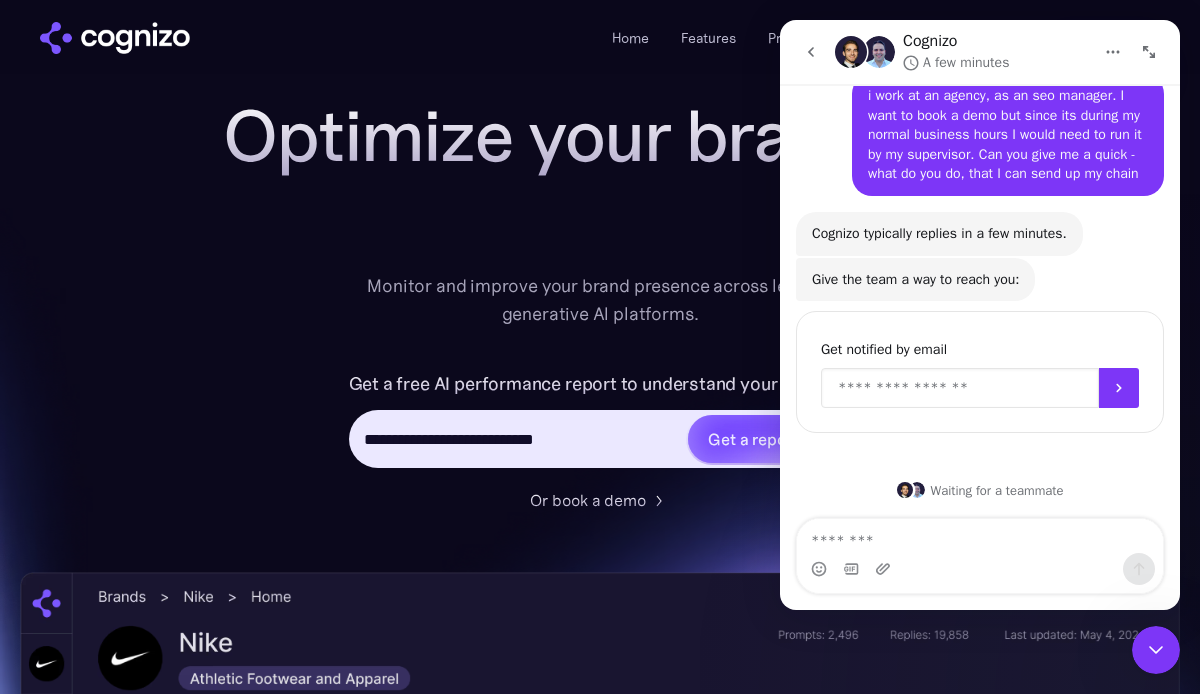 click at bounding box center [960, 388] 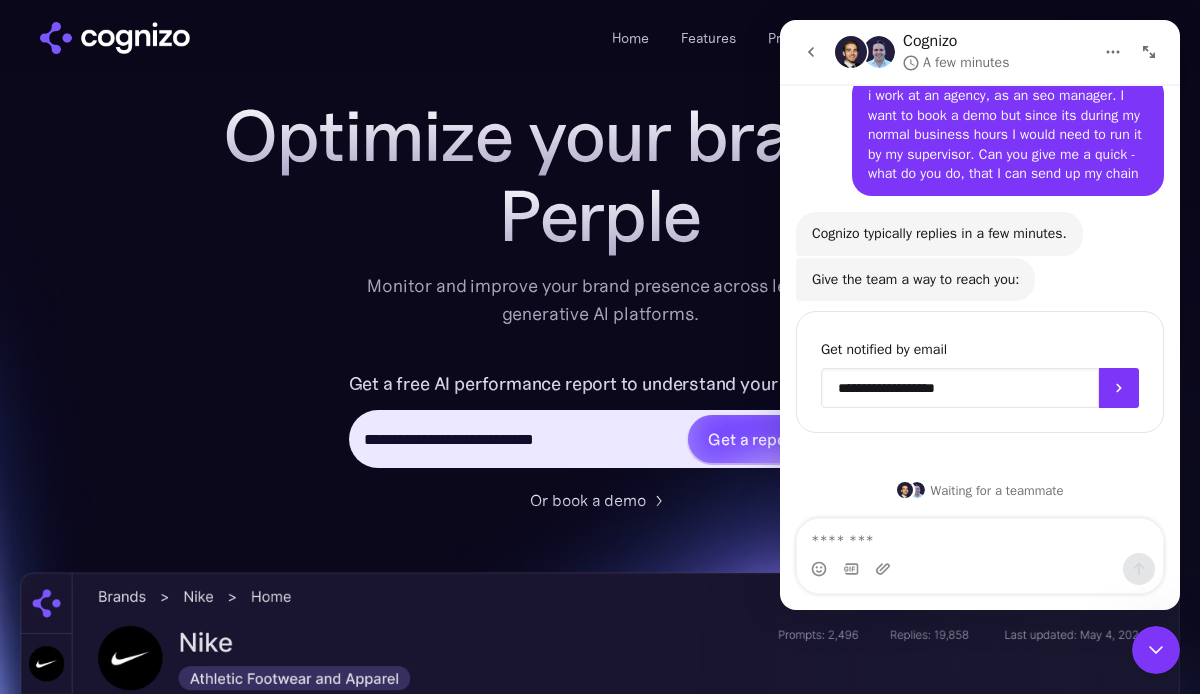 type on "**********" 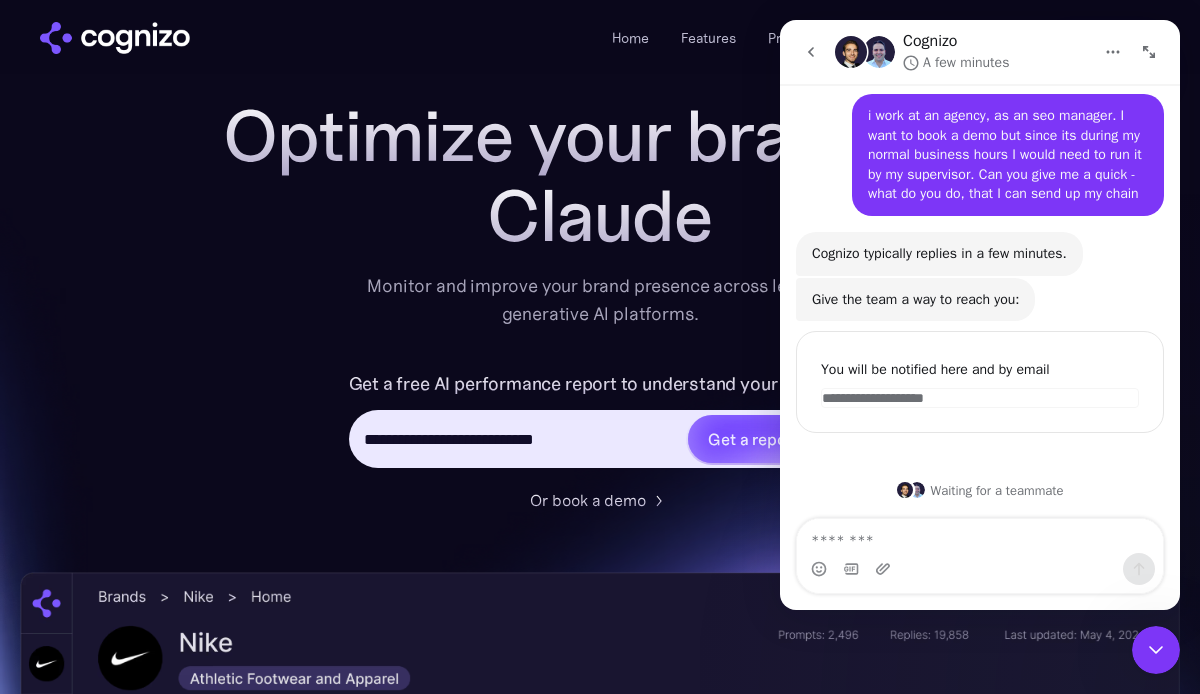 scroll, scrollTop: 72, scrollLeft: 0, axis: vertical 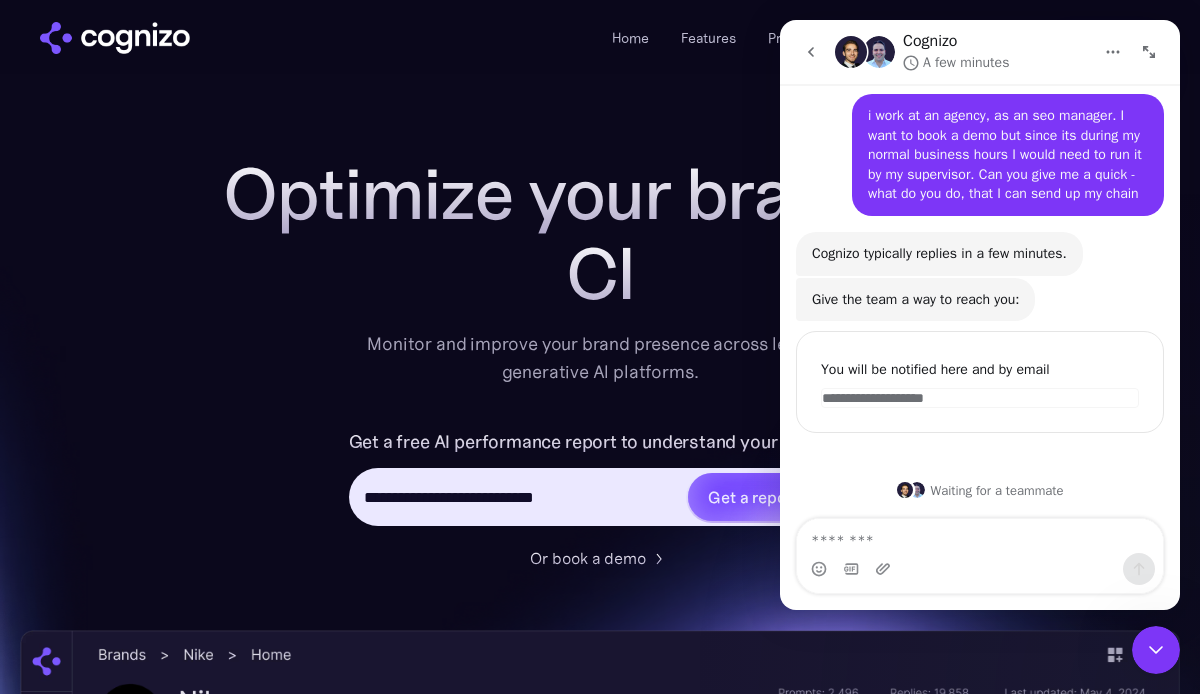 click on "Give the team a way to reach you: Cognie    •   8m ago" at bounding box center [915, 300] 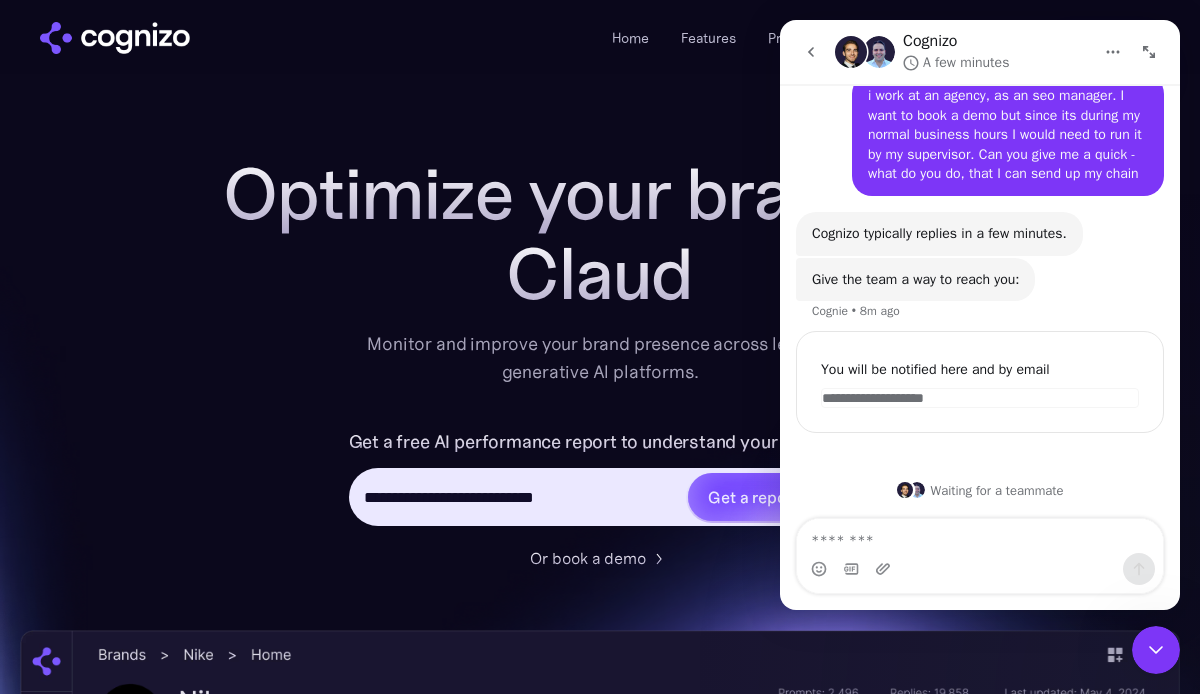 scroll, scrollTop: 92, scrollLeft: 0, axis: vertical 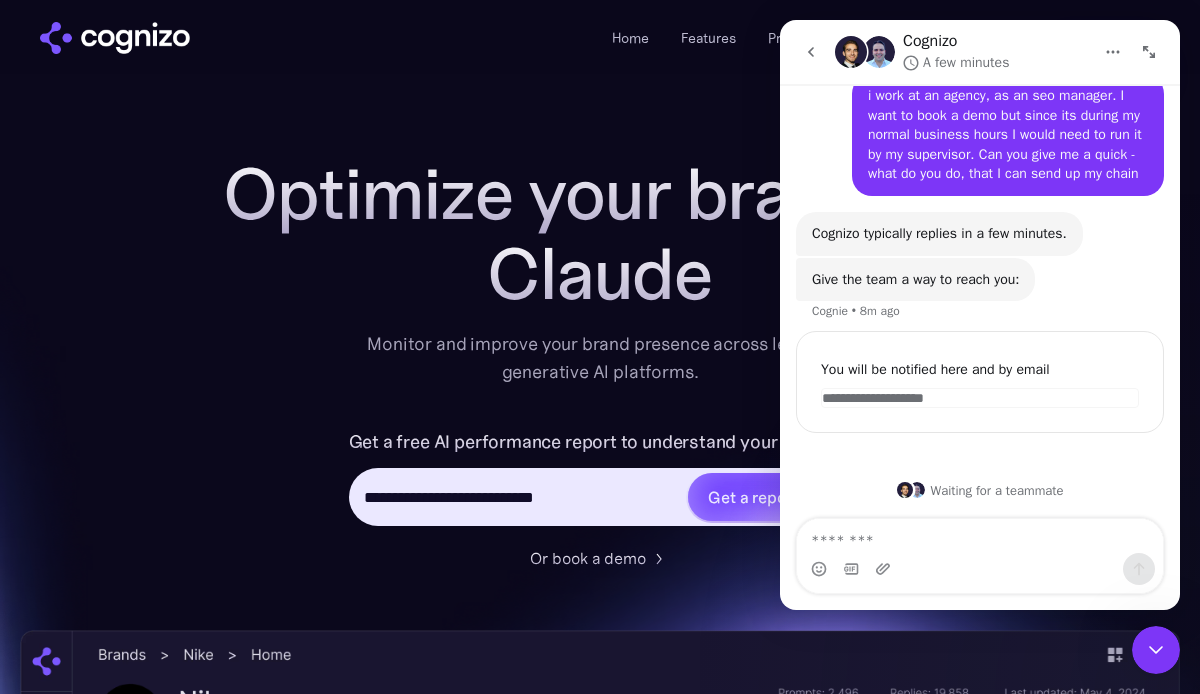 click on "Give the team a way to reach you: Cognie    •   8m ago" at bounding box center (915, 280) 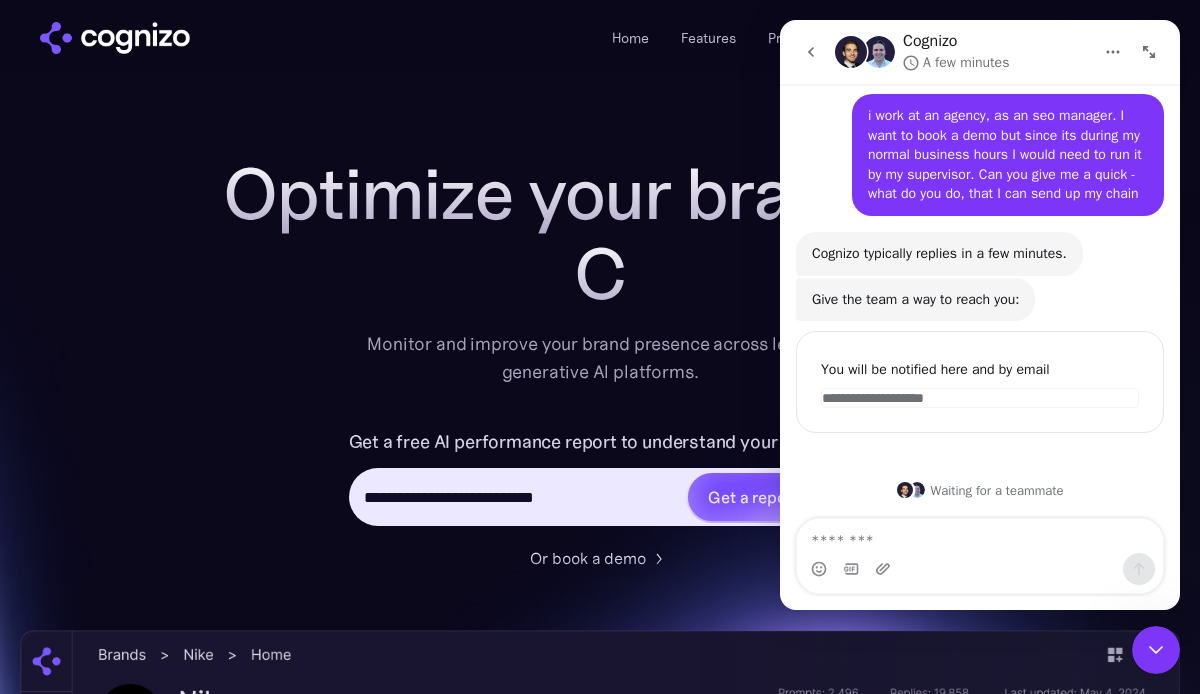 scroll, scrollTop: 72, scrollLeft: 0, axis: vertical 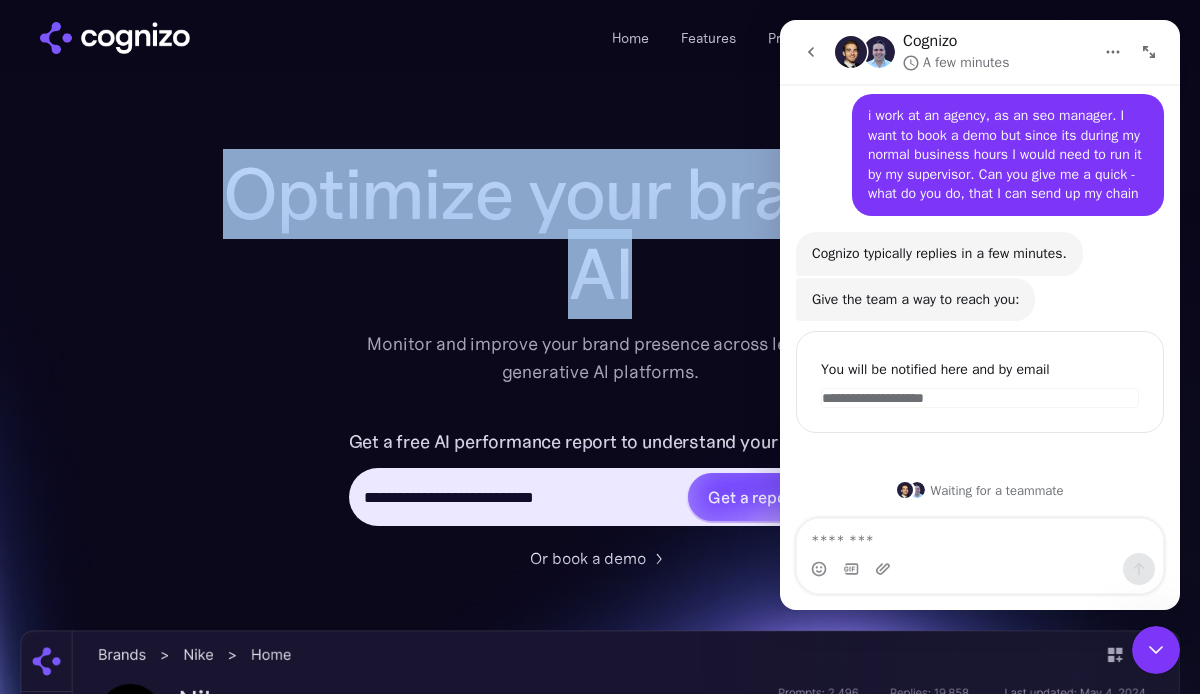 drag, startPoint x: 236, startPoint y: 204, endPoint x: 704, endPoint y: 270, distance: 472.63092 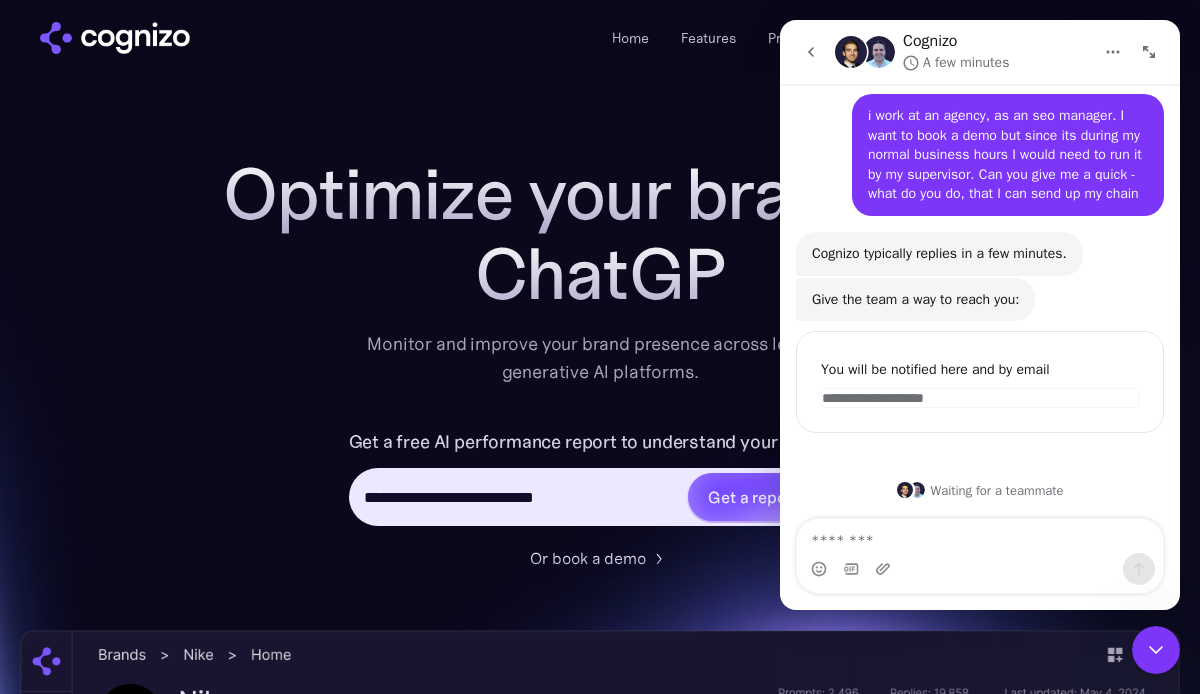 click on "ChatGP" at bounding box center (600, 274) 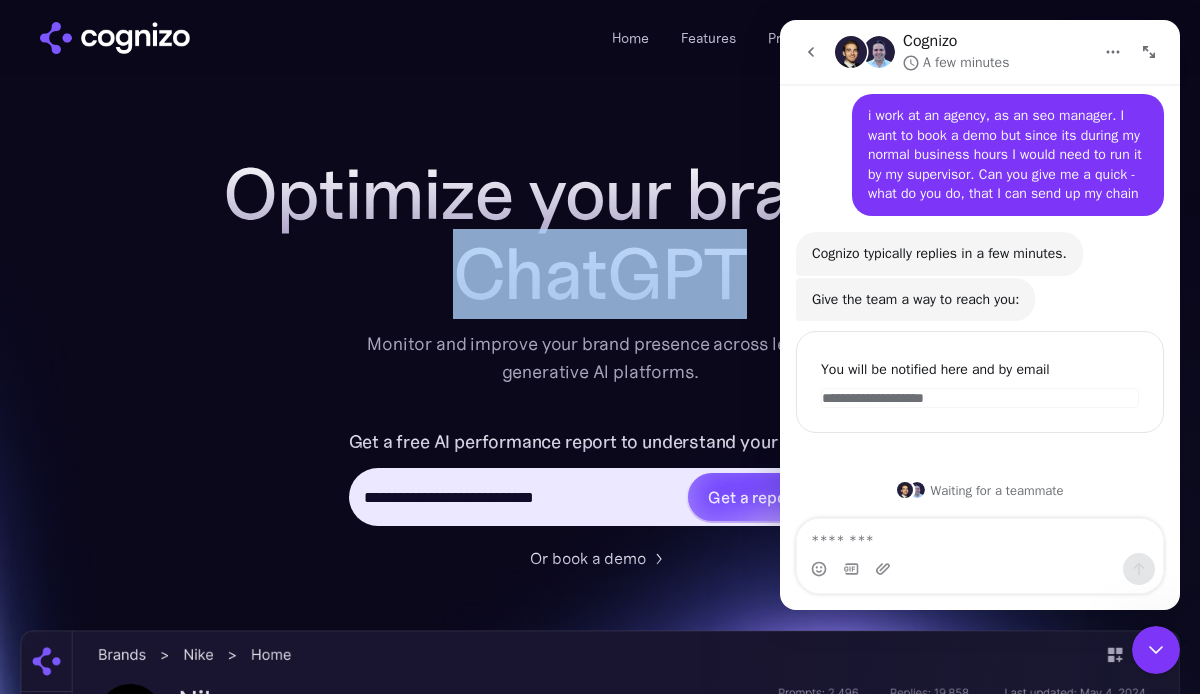 click on "ChatGPT" at bounding box center [600, 274] 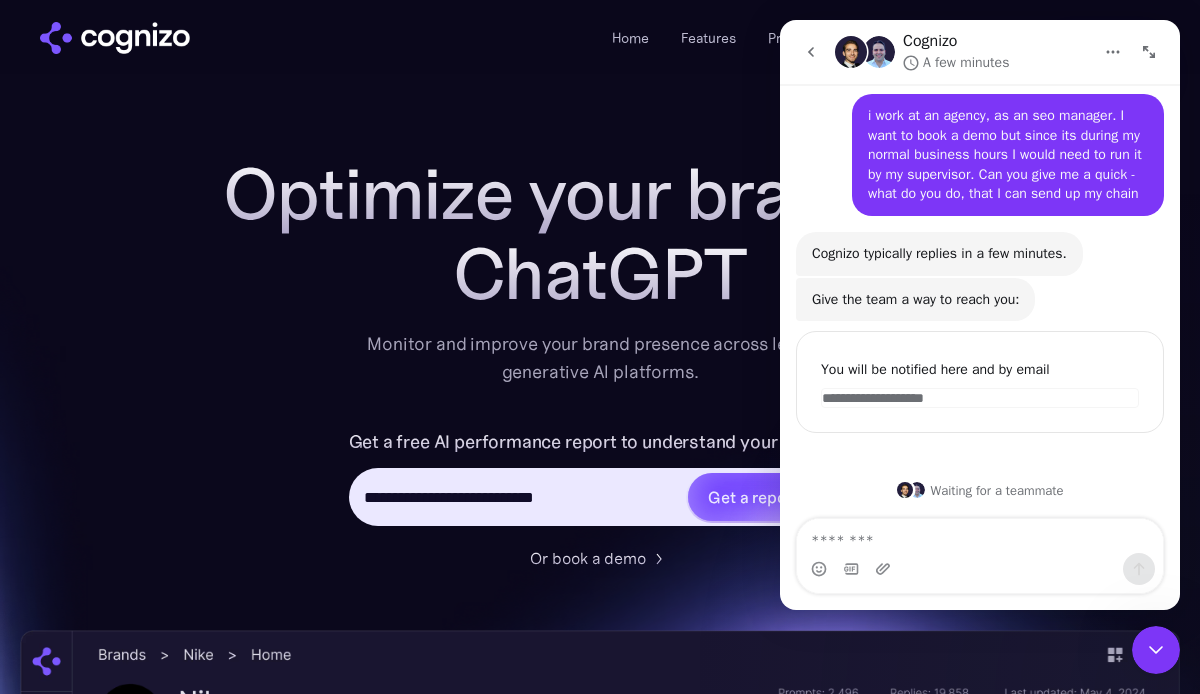 drag, startPoint x: 454, startPoint y: 243, endPoint x: 386, endPoint y: 244, distance: 68.007355 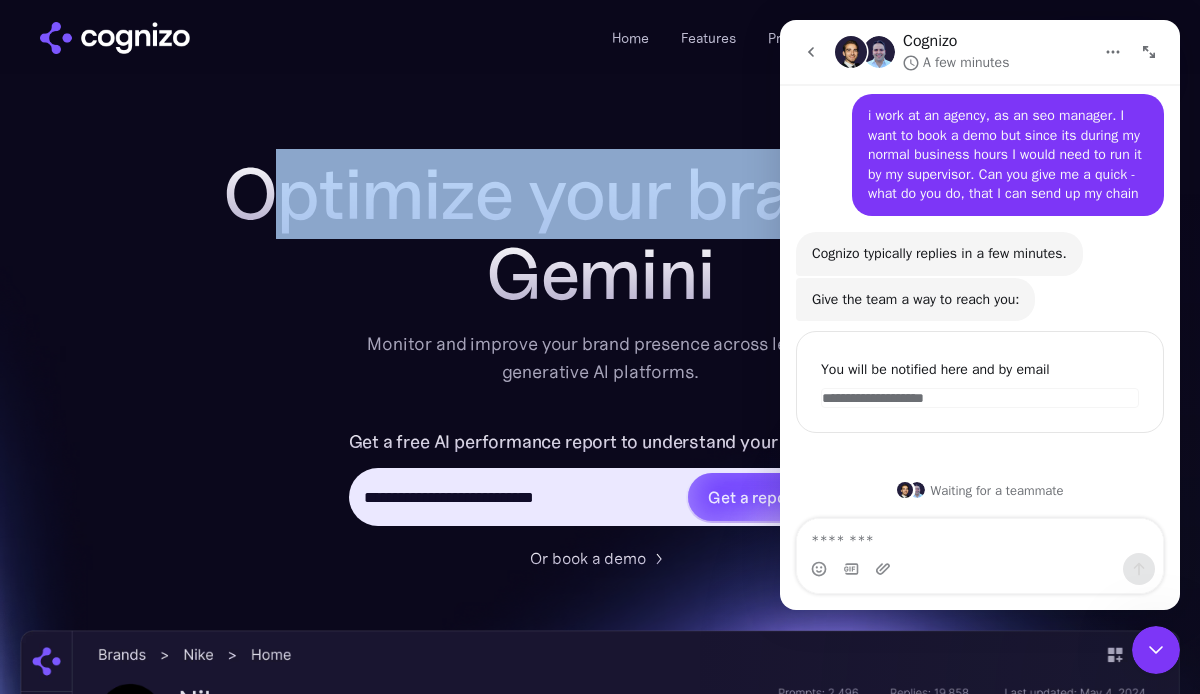 drag, startPoint x: 256, startPoint y: 202, endPoint x: 623, endPoint y: 270, distance: 373.24658 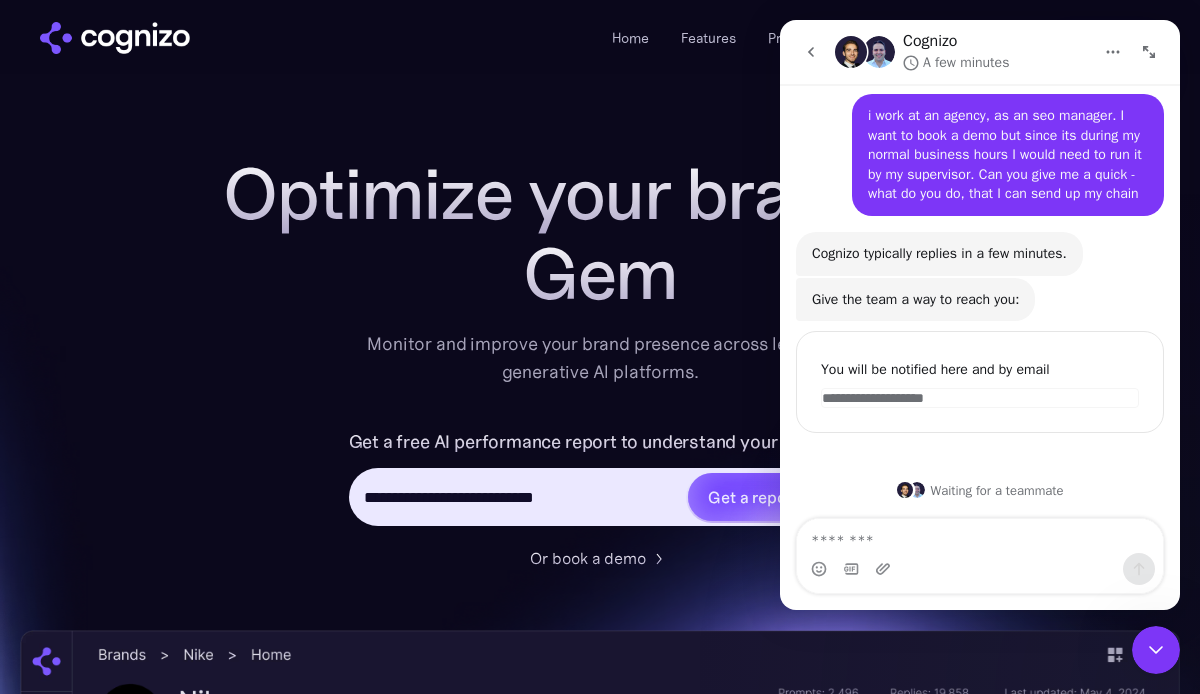 click on "Gem" at bounding box center (600, 274) 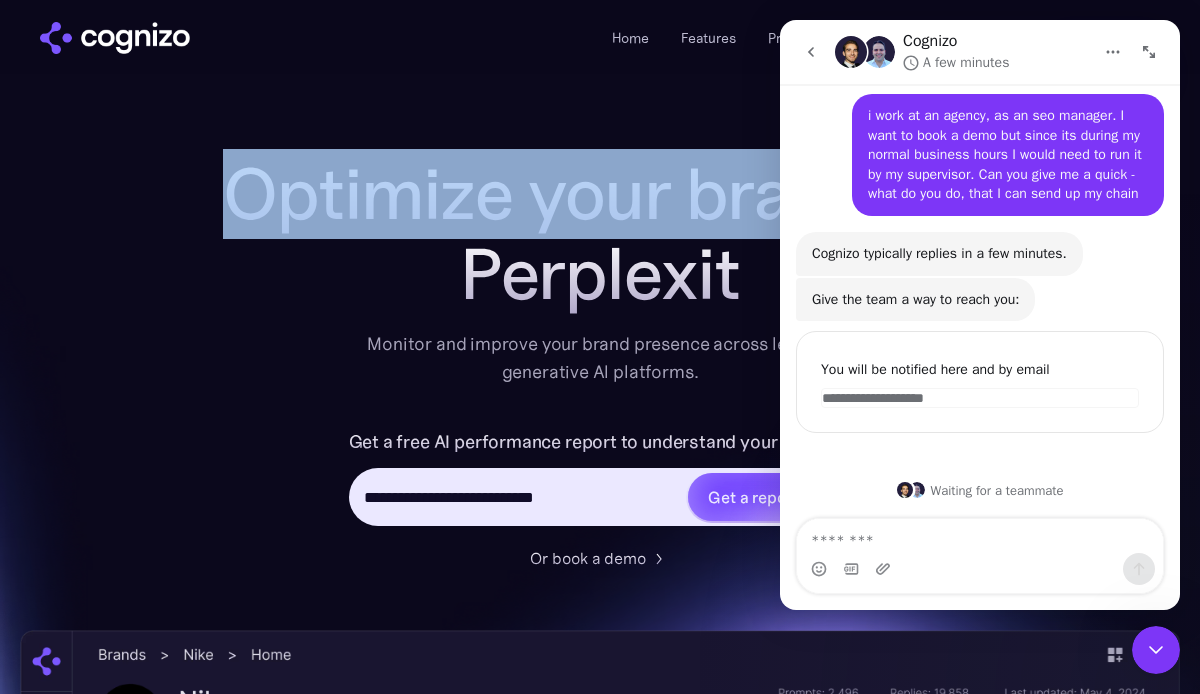 drag, startPoint x: 623, startPoint y: 270, endPoint x: 242, endPoint y: 197, distance: 387.93042 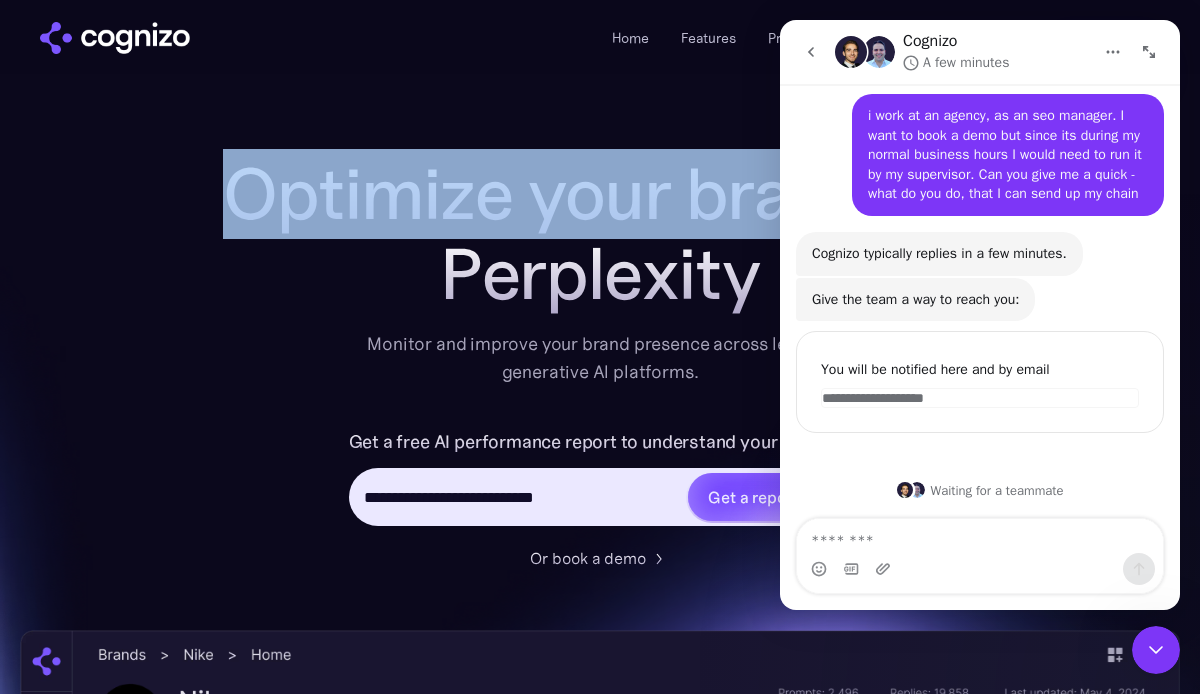 click on "Optimize your brand for" at bounding box center [600, 194] 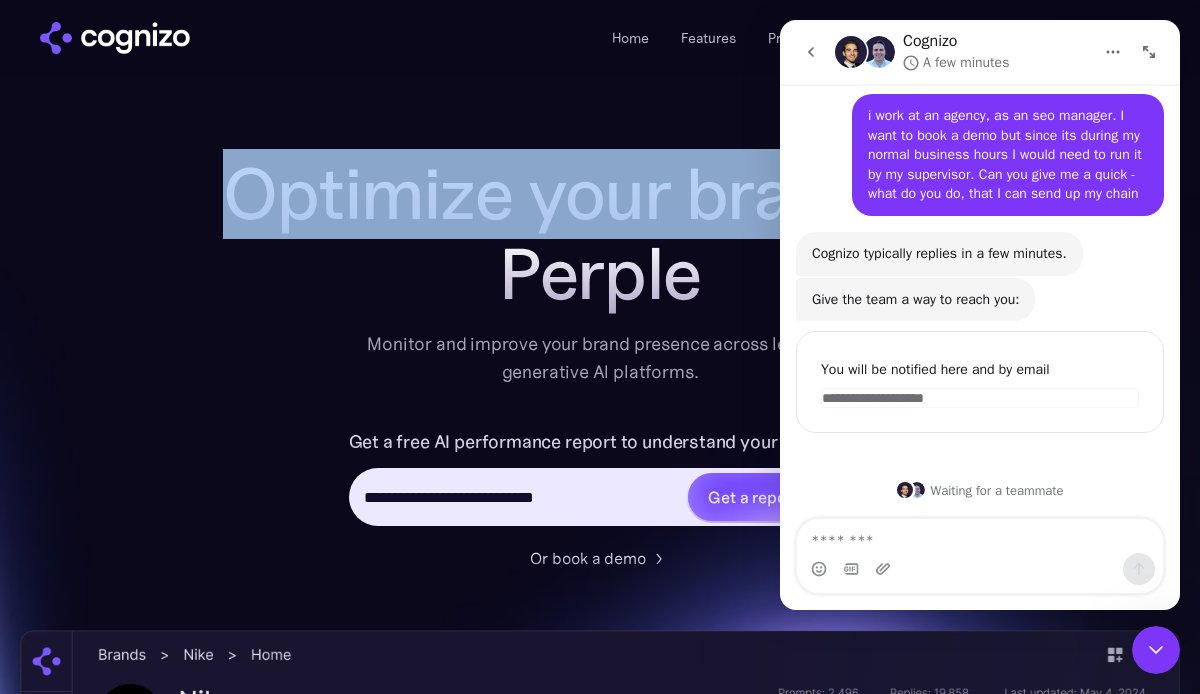 drag, startPoint x: 242, startPoint y: 197, endPoint x: 515, endPoint y: 256, distance: 279.3027 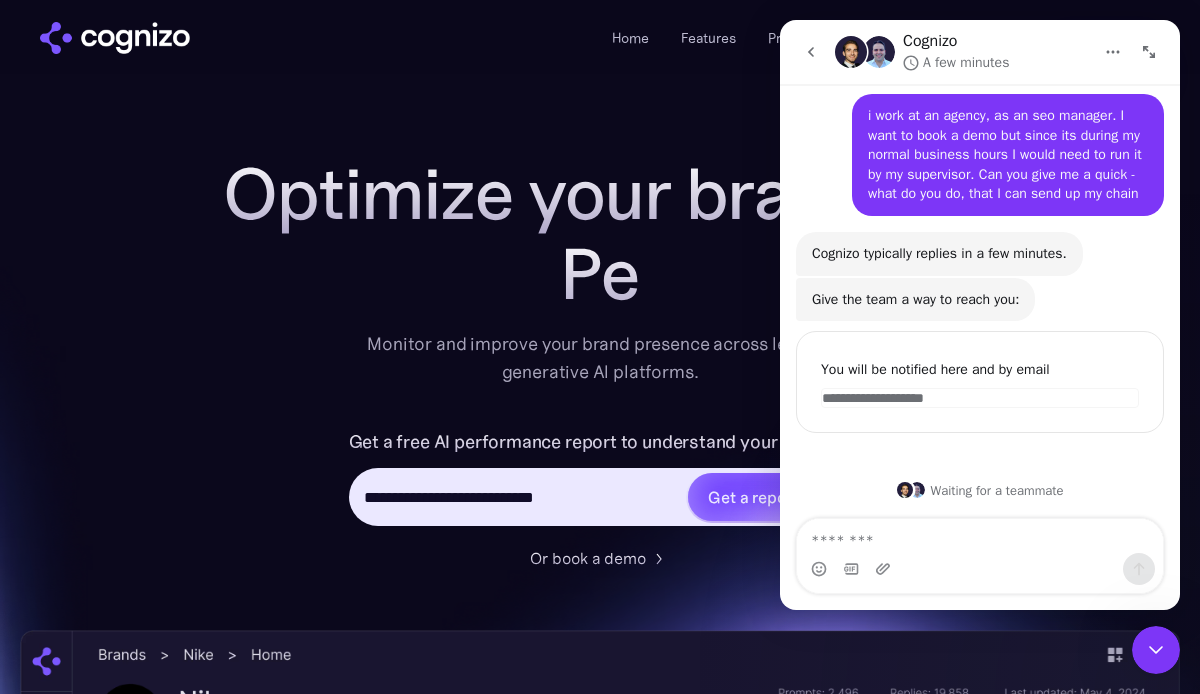 click on "Pe" at bounding box center (600, 274) 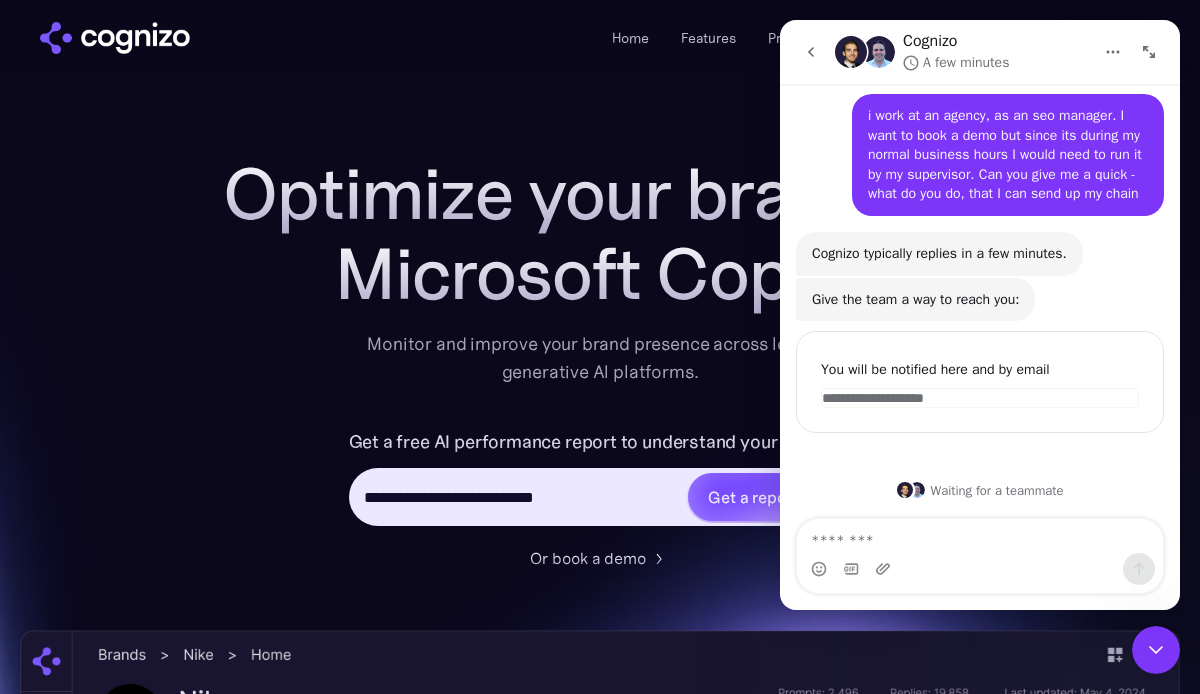 click on "Optimize your brand for" at bounding box center [600, 194] 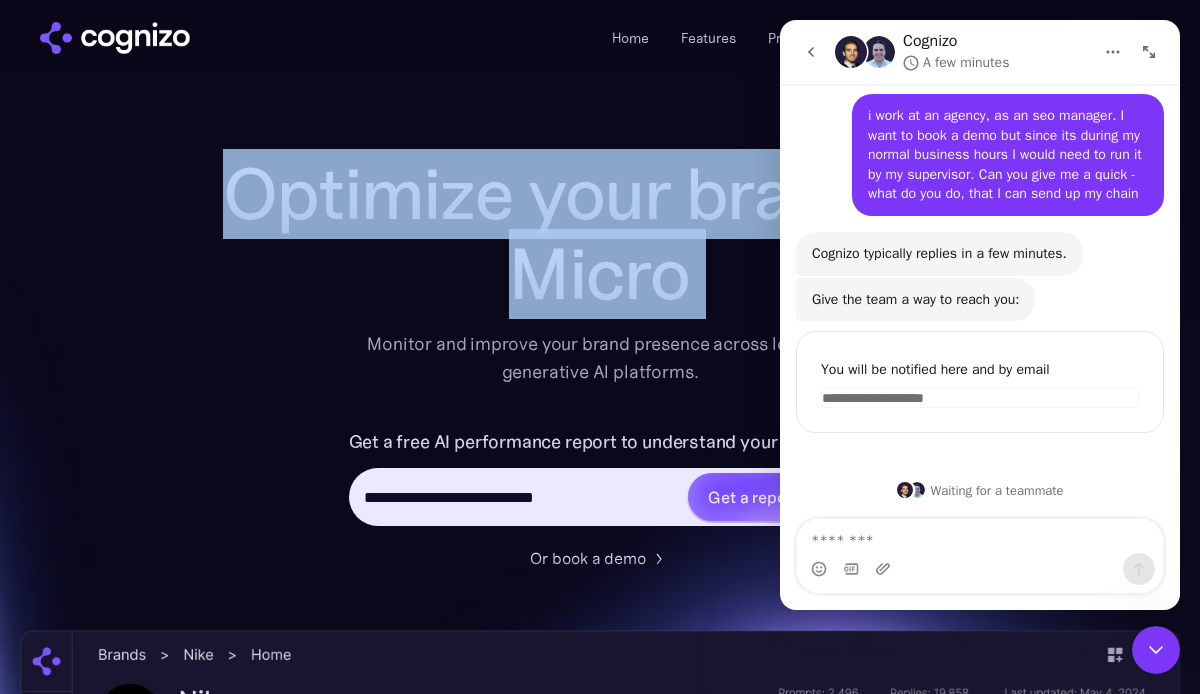 drag, startPoint x: 239, startPoint y: 193, endPoint x: 670, endPoint y: 296, distance: 443.13654 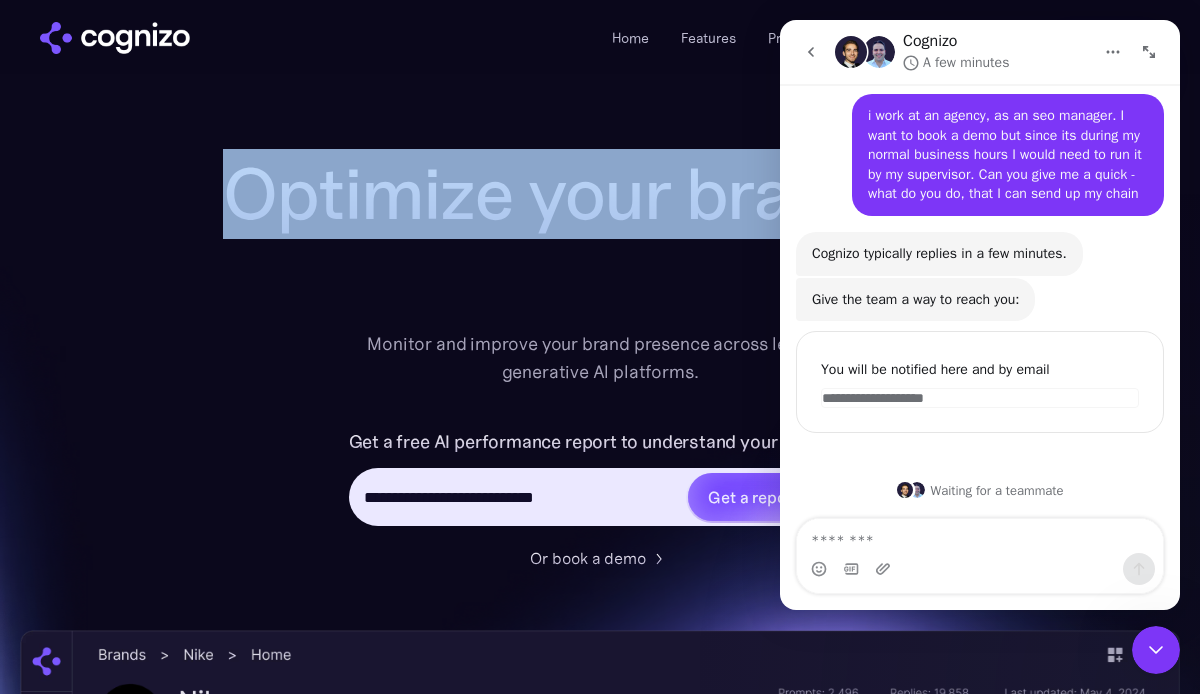 click at bounding box center [600, 274] 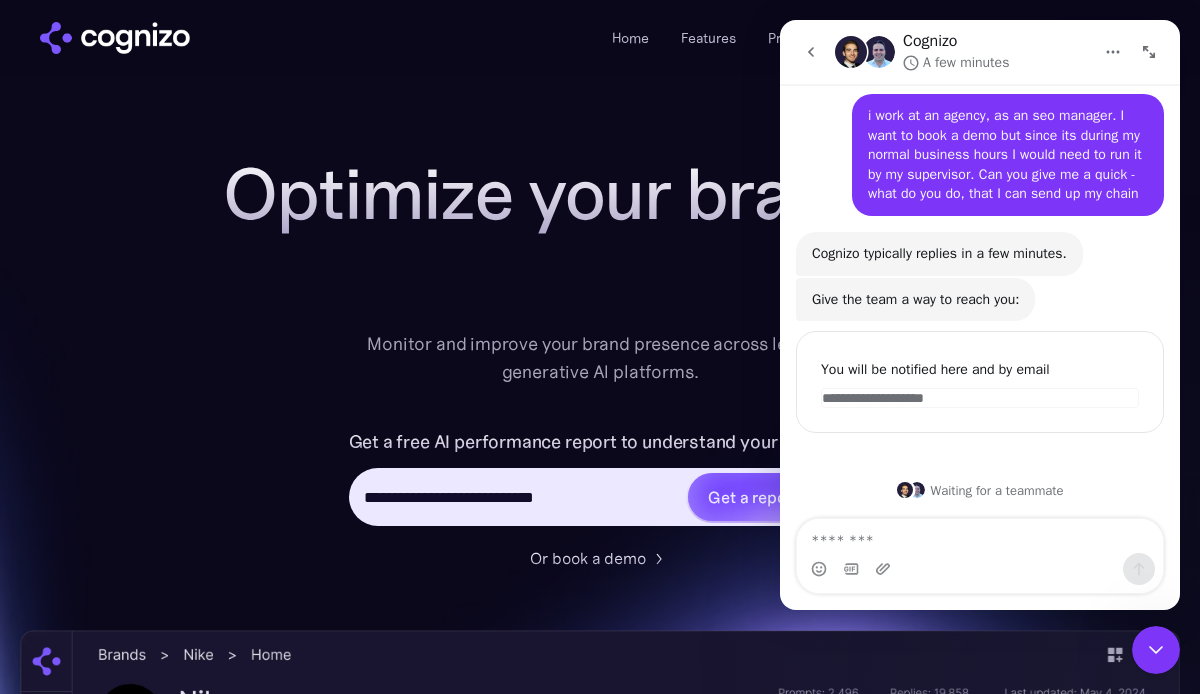 click at bounding box center [600, 274] 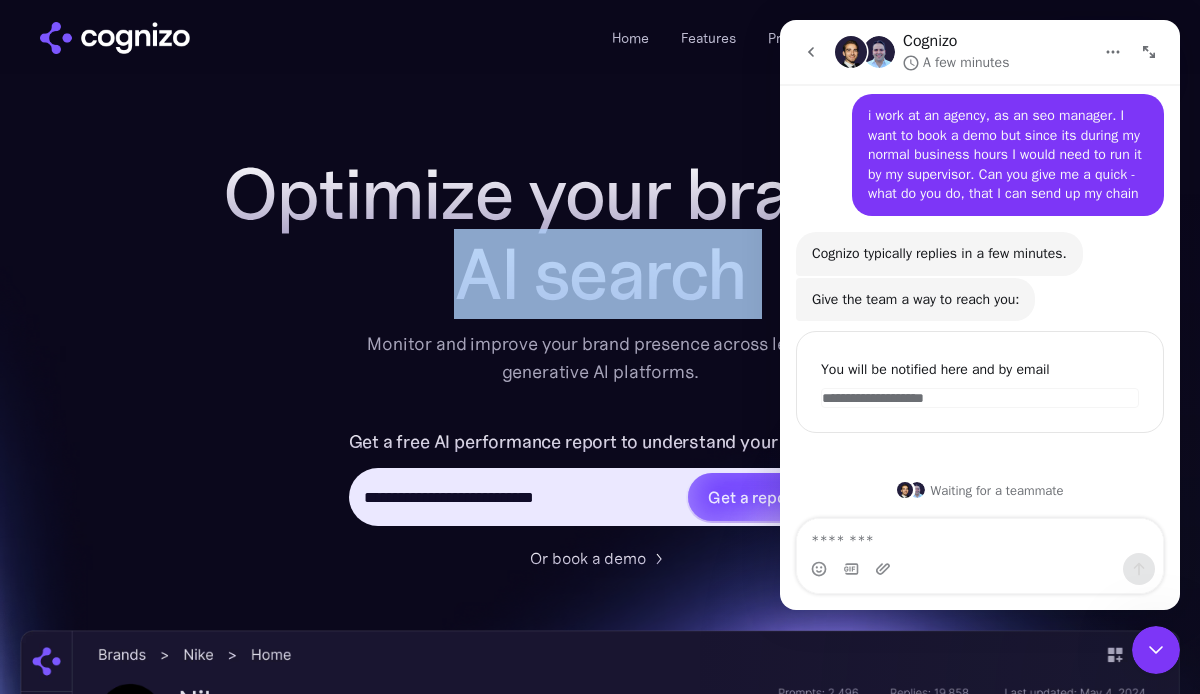 click on "AI search" at bounding box center (600, 274) 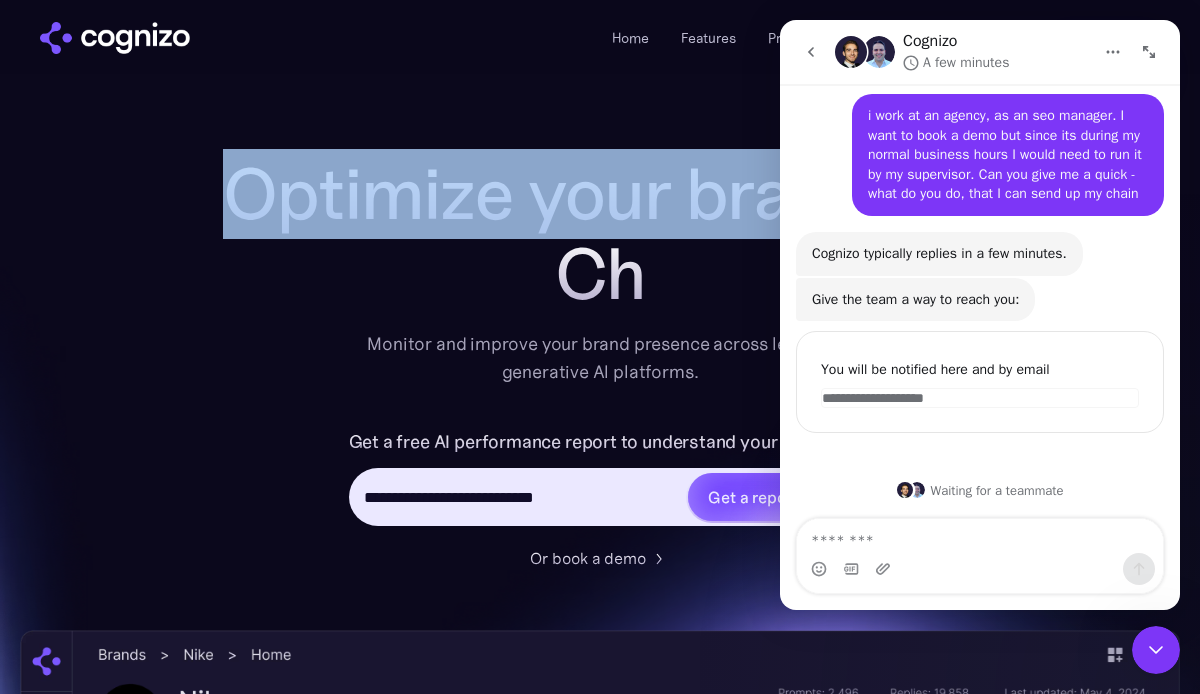 drag, startPoint x: 670, startPoint y: 296, endPoint x: 249, endPoint y: 189, distance: 434.3846 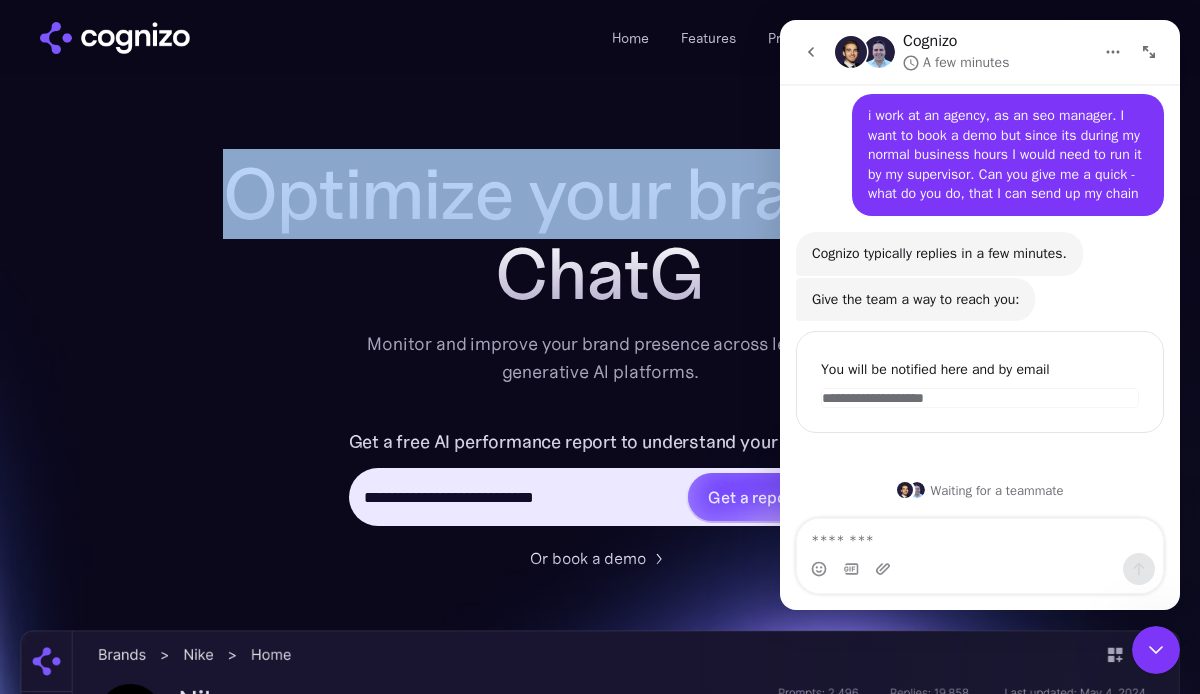 click on "Optimize your brand for" at bounding box center [600, 194] 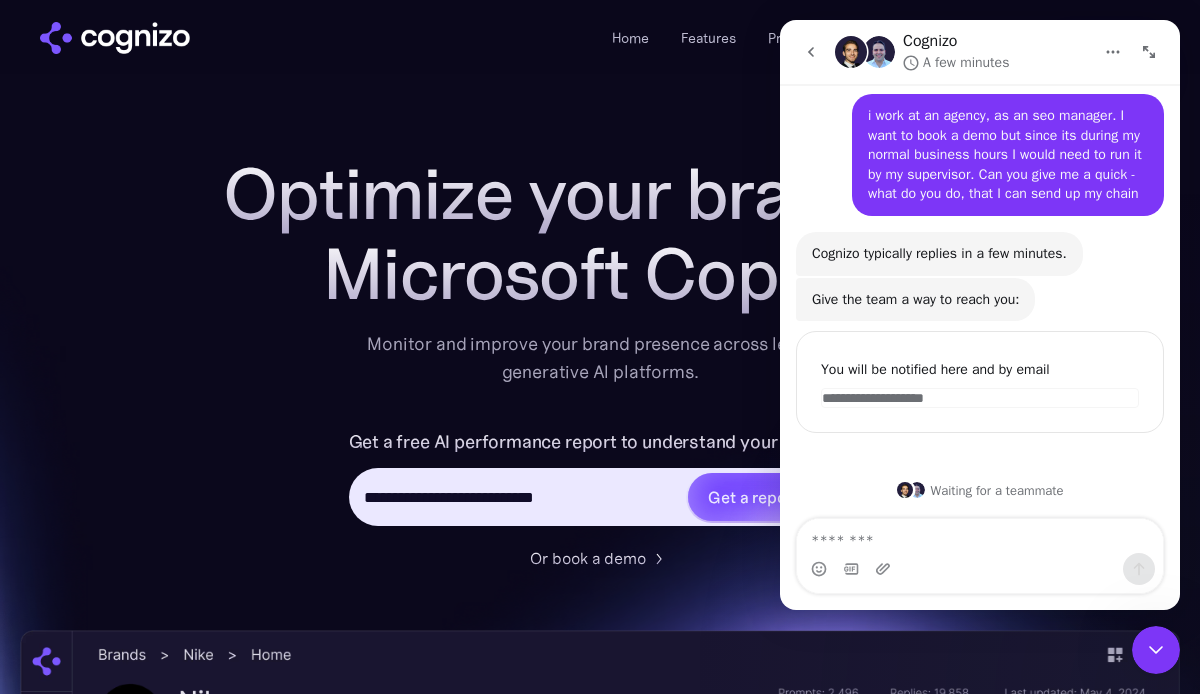 click on "Microsoft Copilot" at bounding box center [600, 274] 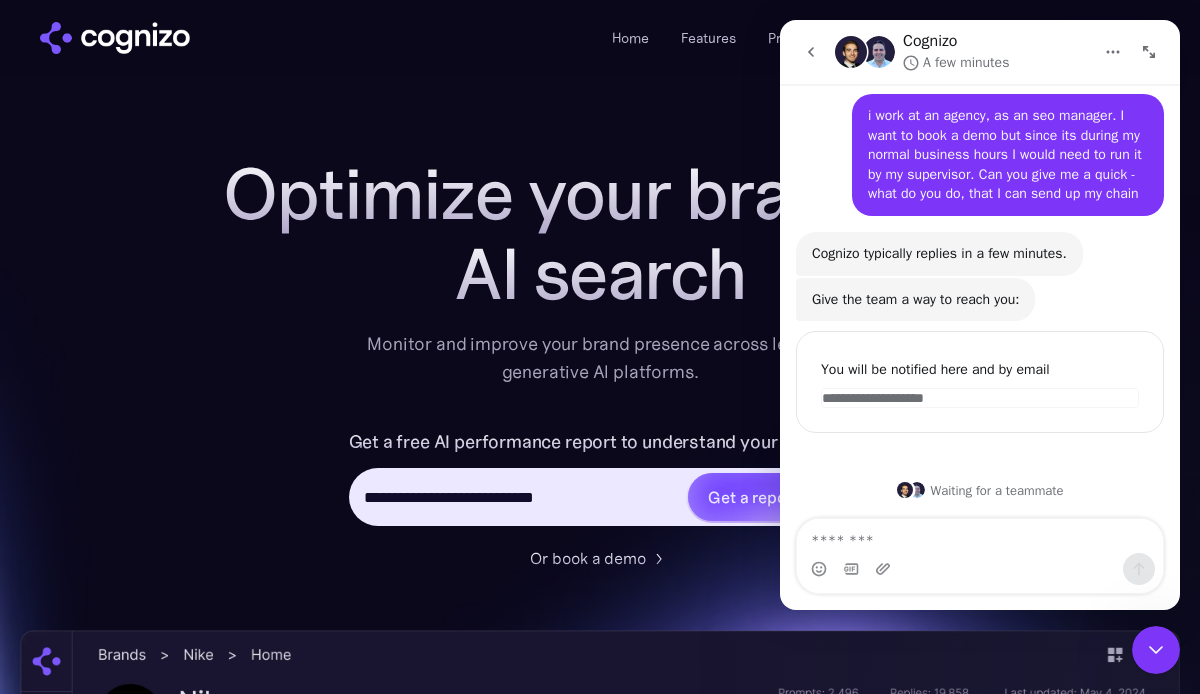 click at bounding box center (811, 52) 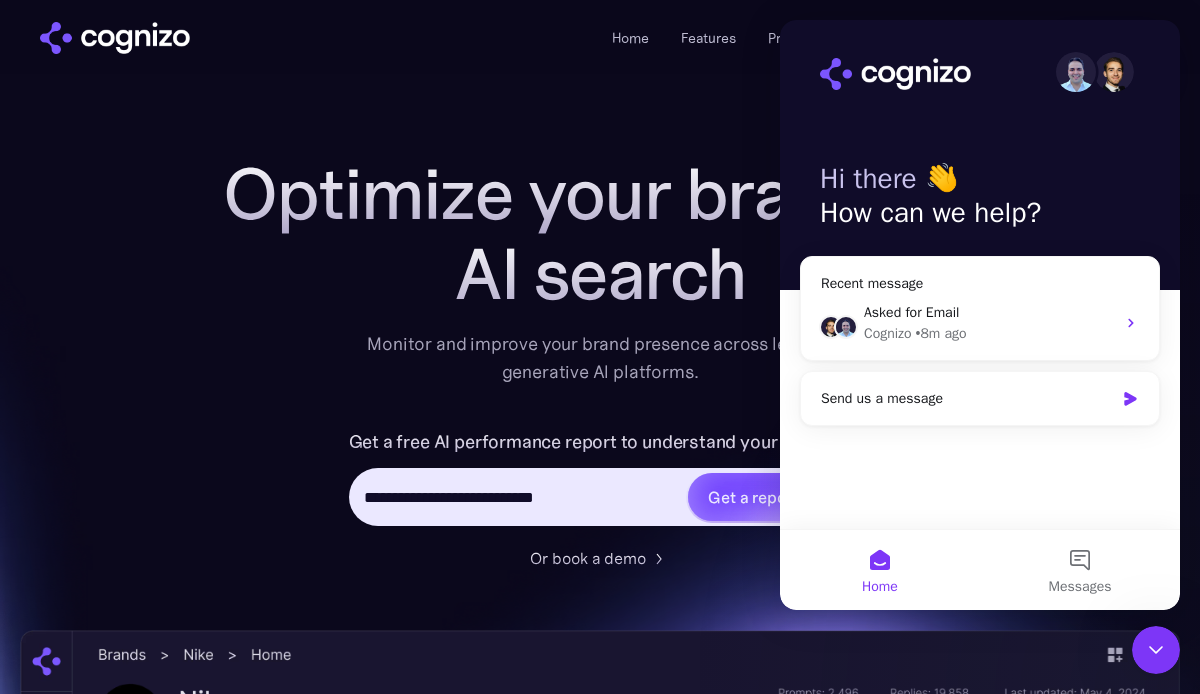 scroll, scrollTop: 0, scrollLeft: 0, axis: both 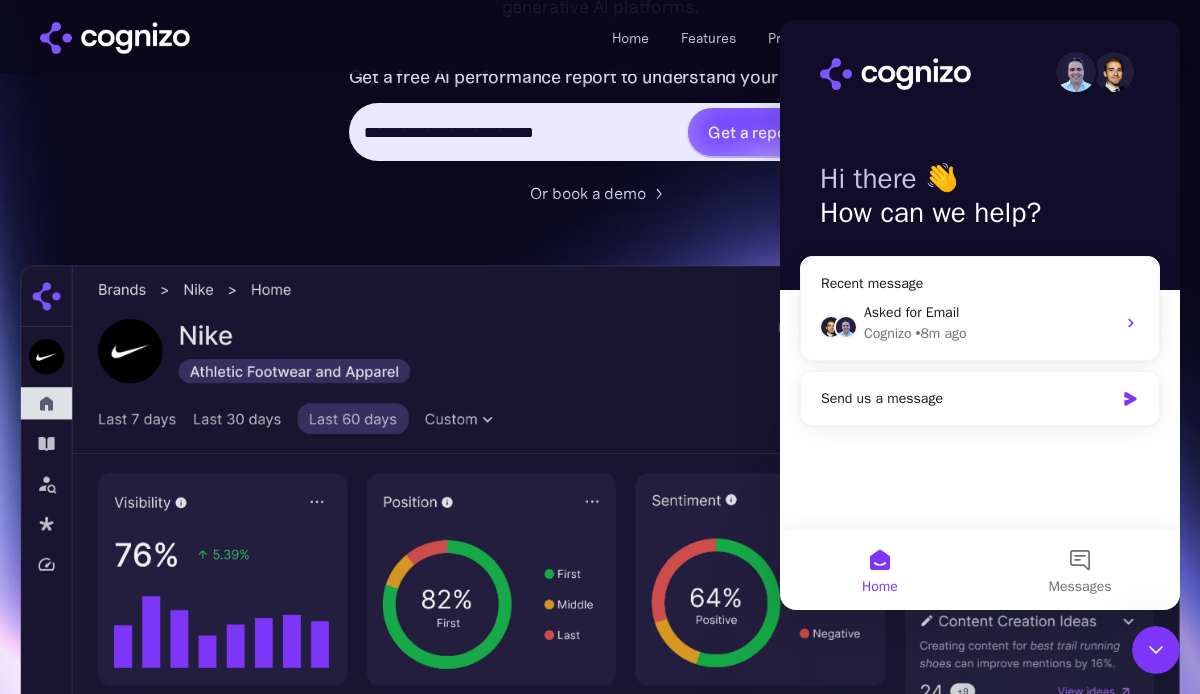 click 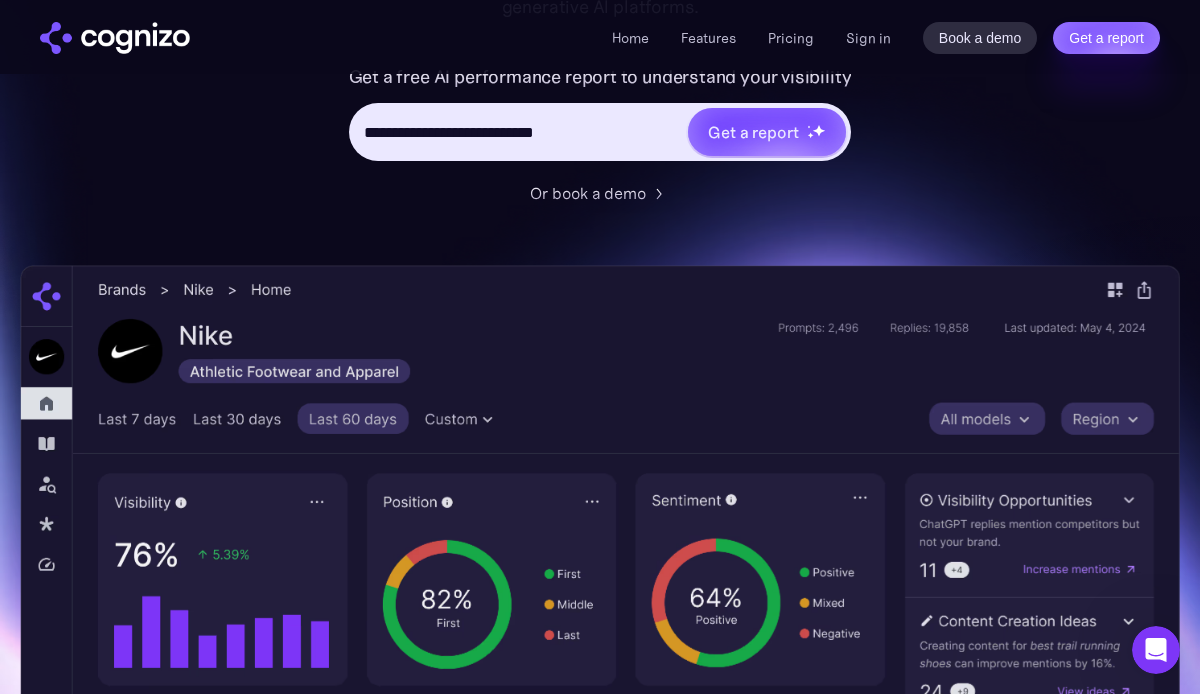 scroll, scrollTop: 0, scrollLeft: 0, axis: both 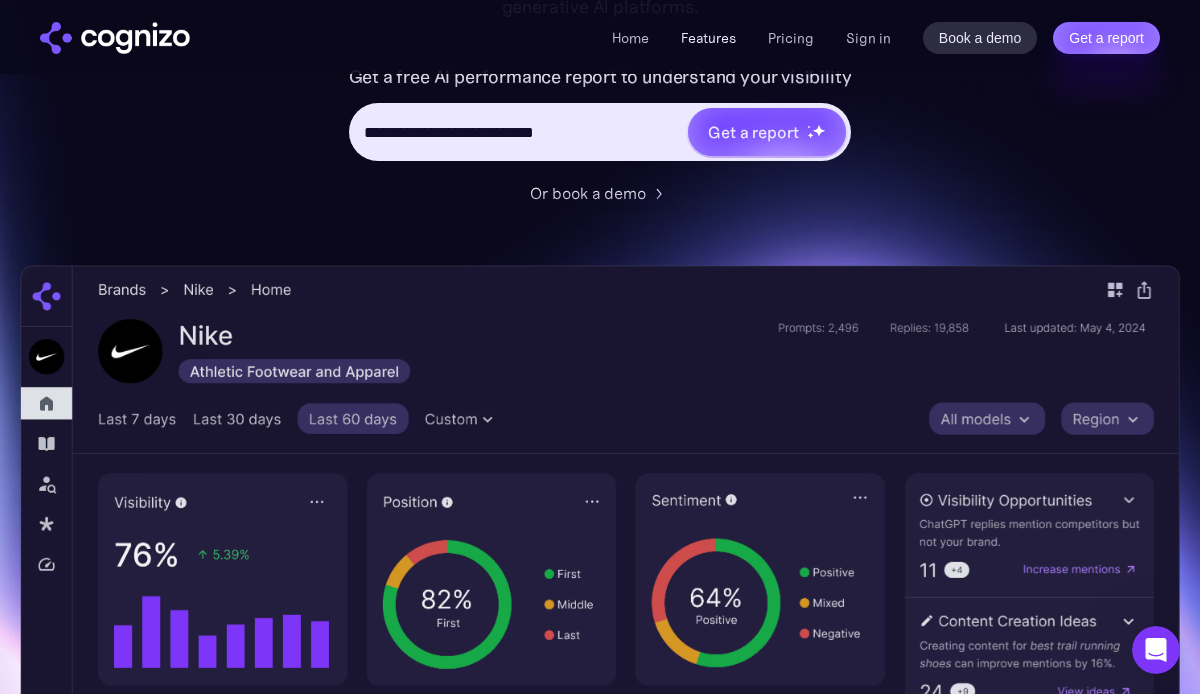 click on "Features" at bounding box center [708, 38] 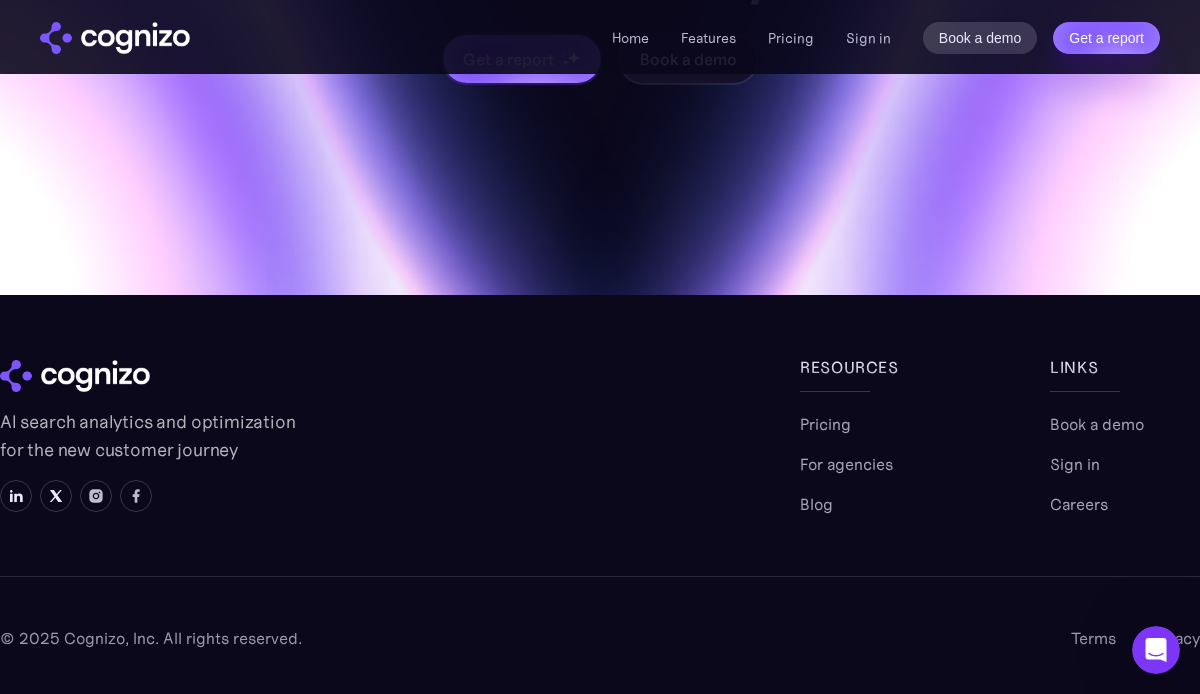 scroll, scrollTop: 5828, scrollLeft: 0, axis: vertical 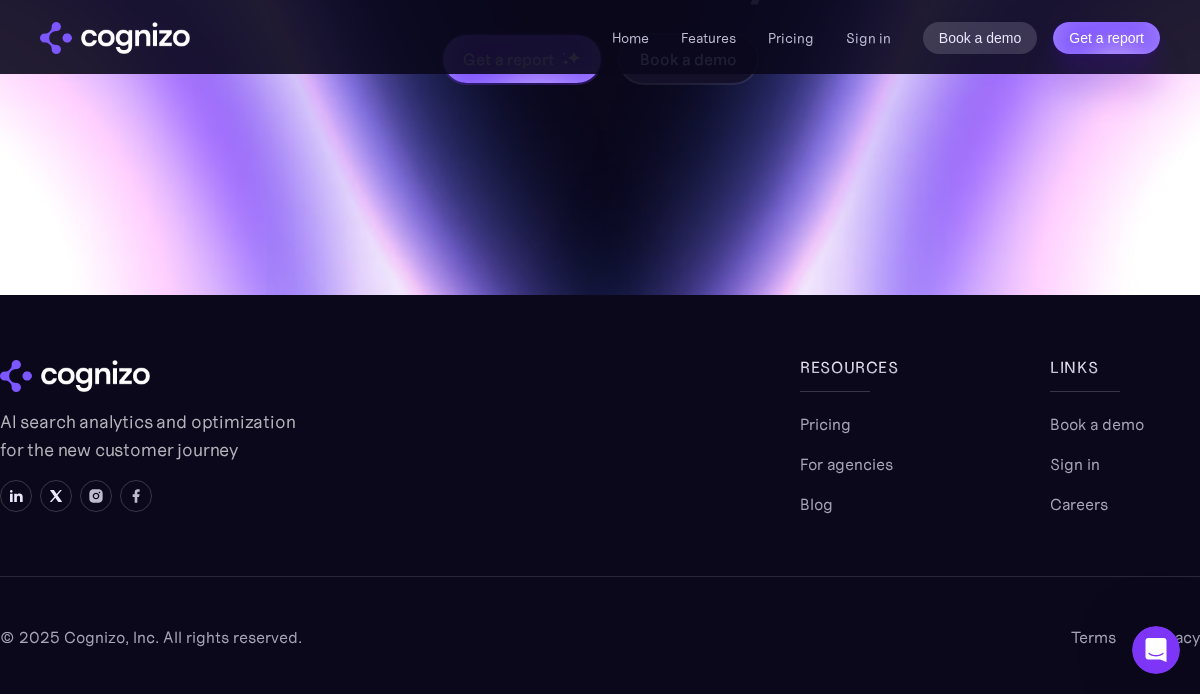 click on "Get your brand mentioned by AI Get a report Book a demo AI search analytics and optimization for the new customer journey Resources Pricing For agencies Blog links Book a demo Sign in Careers © 2025 [YEAR], [COMPANY_NAME]. All rights reserved. Terms Privacy" at bounding box center [600, 127] 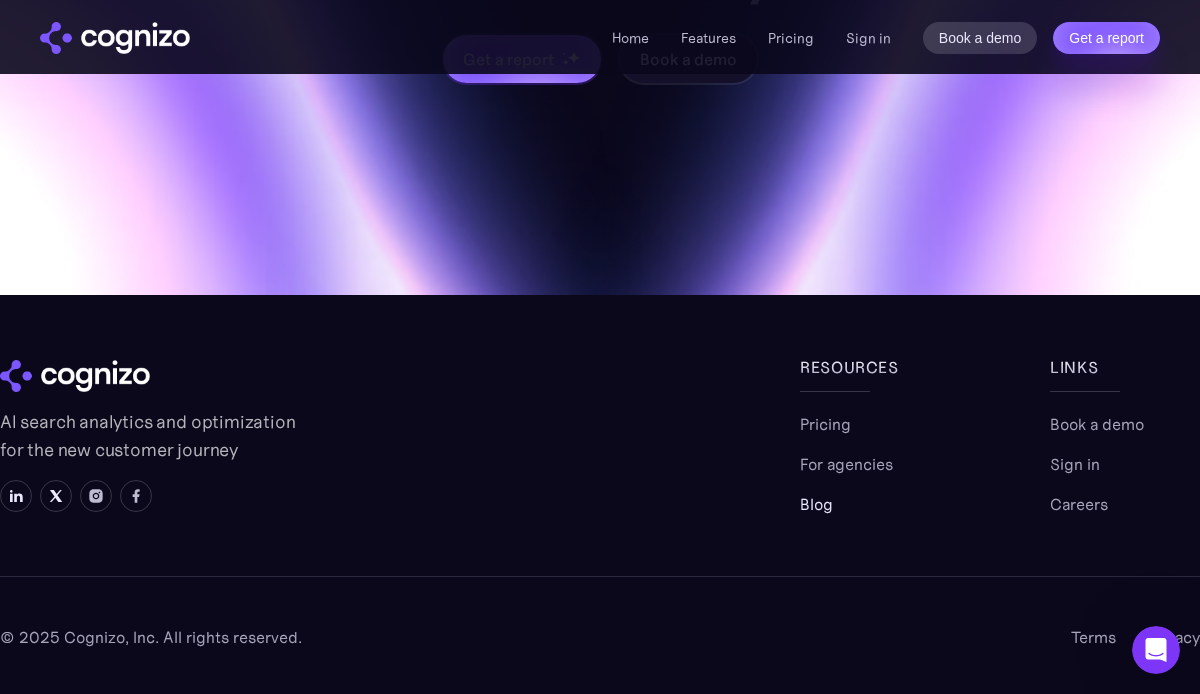 click on "Blog" at bounding box center [816, 504] 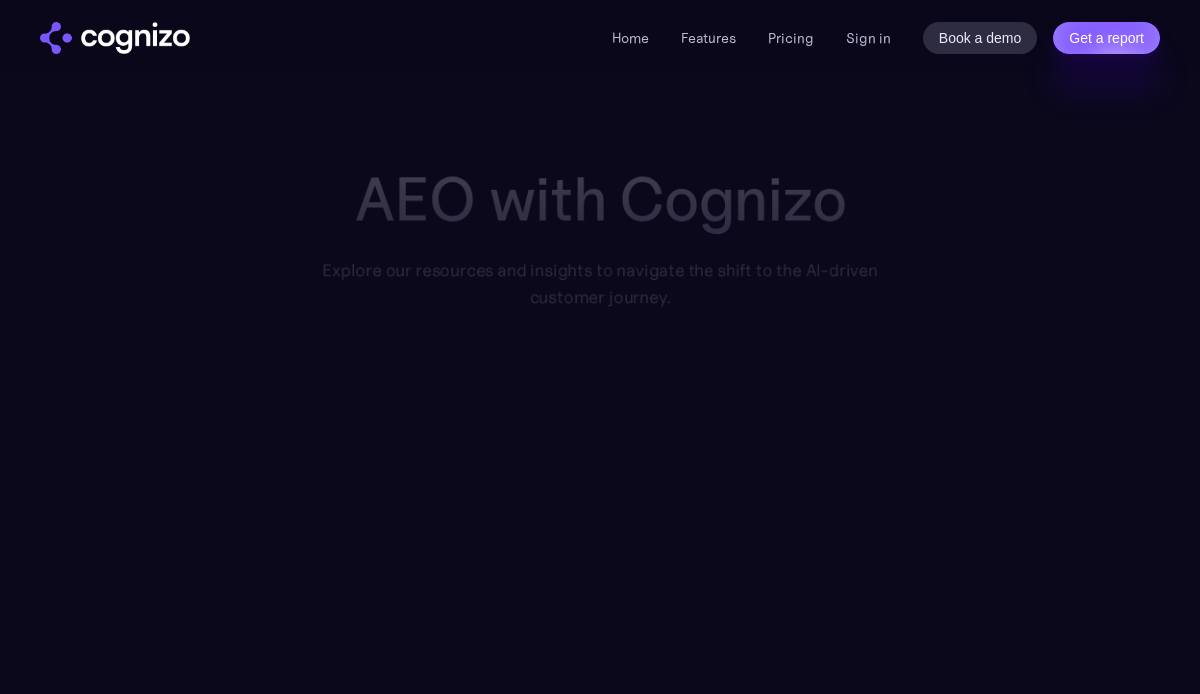 scroll, scrollTop: 0, scrollLeft: 0, axis: both 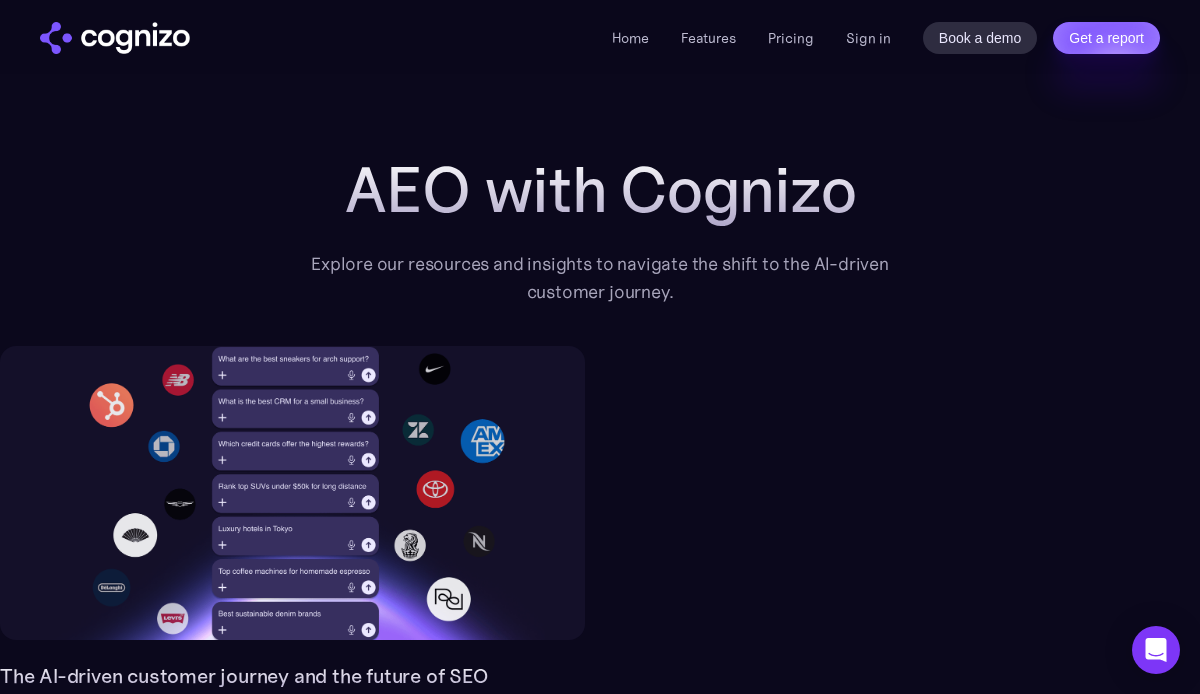 click at bounding box center (115, 38) 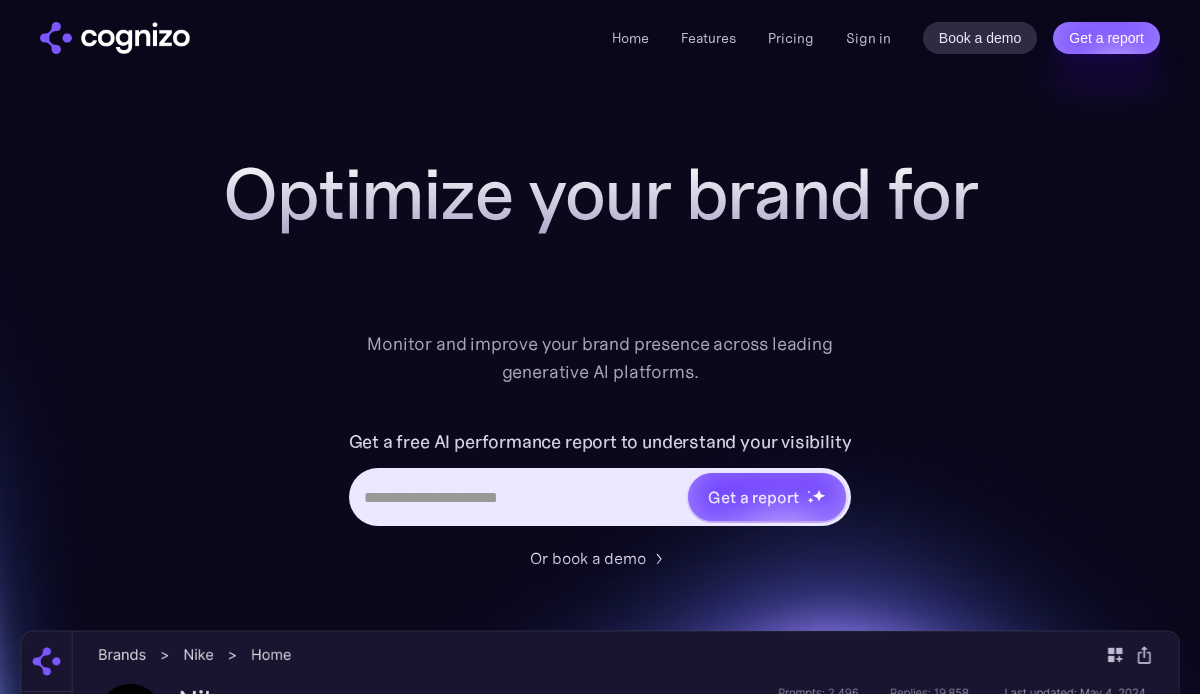 scroll, scrollTop: 0, scrollLeft: 0, axis: both 